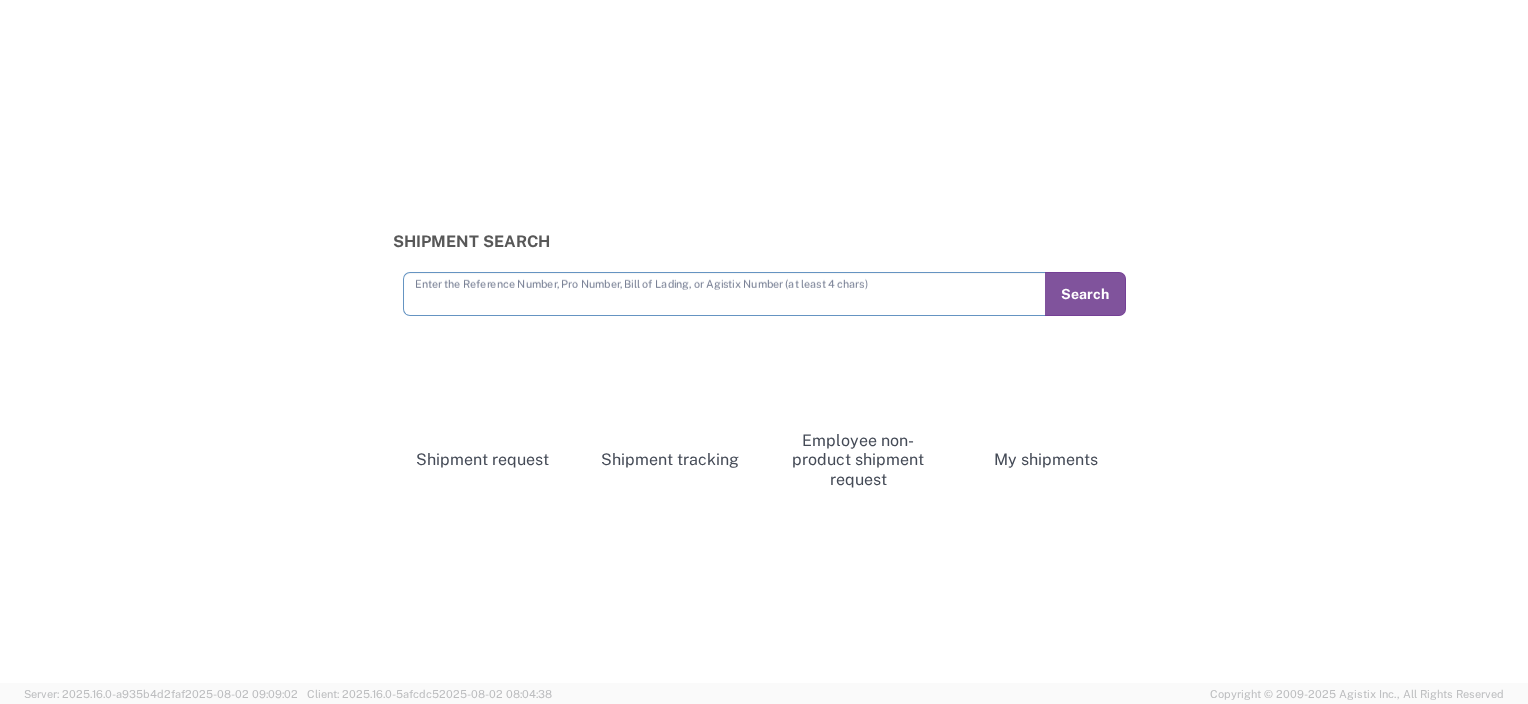 scroll, scrollTop: 0, scrollLeft: 0, axis: both 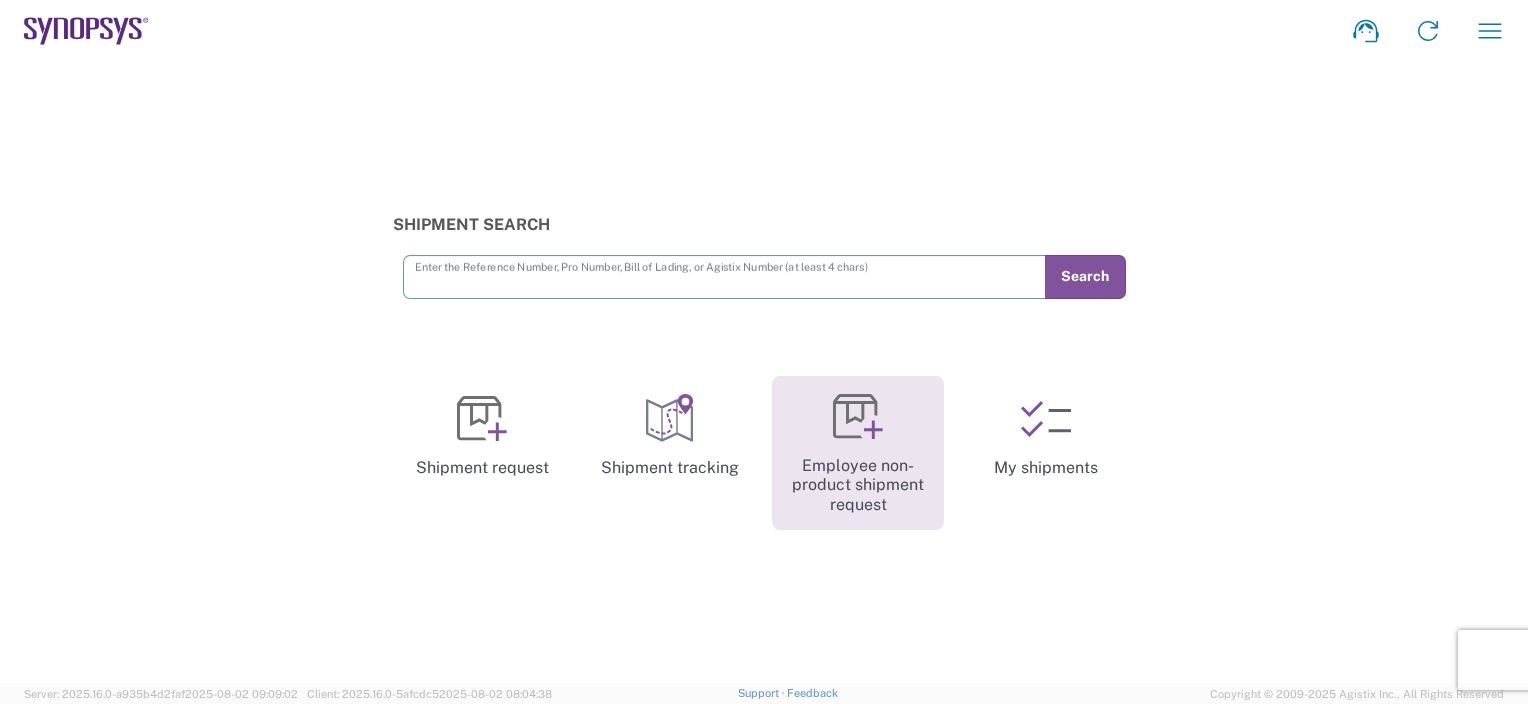 click 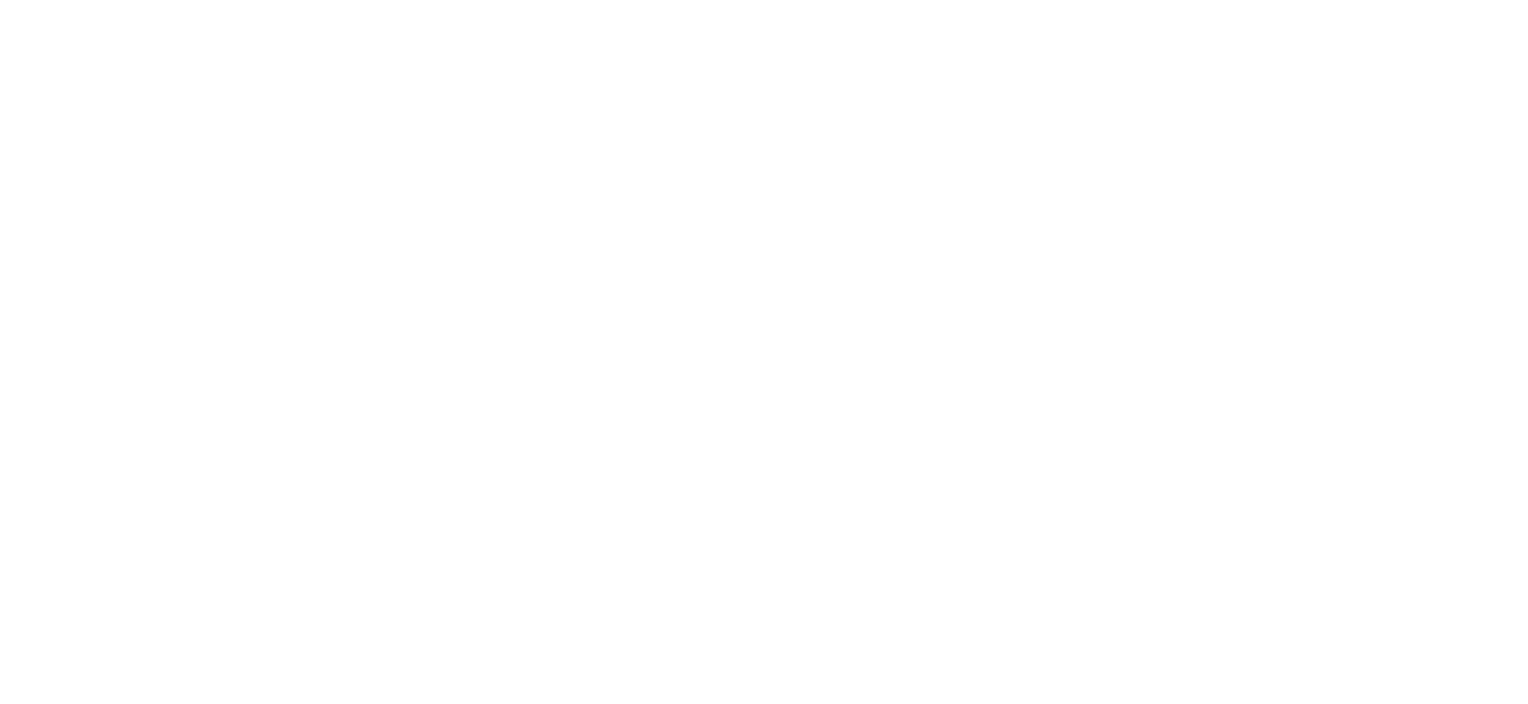 scroll, scrollTop: 0, scrollLeft: 0, axis: both 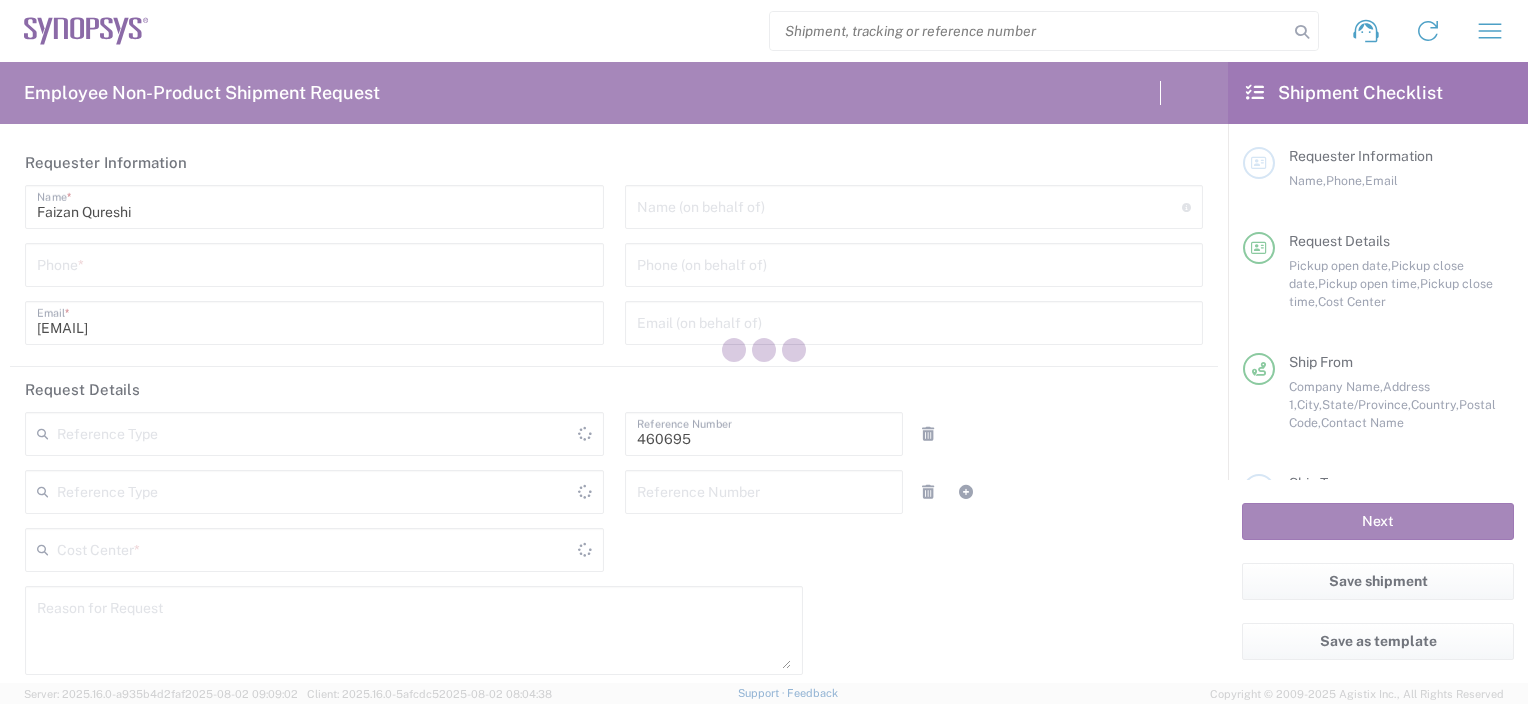 type on "Department" 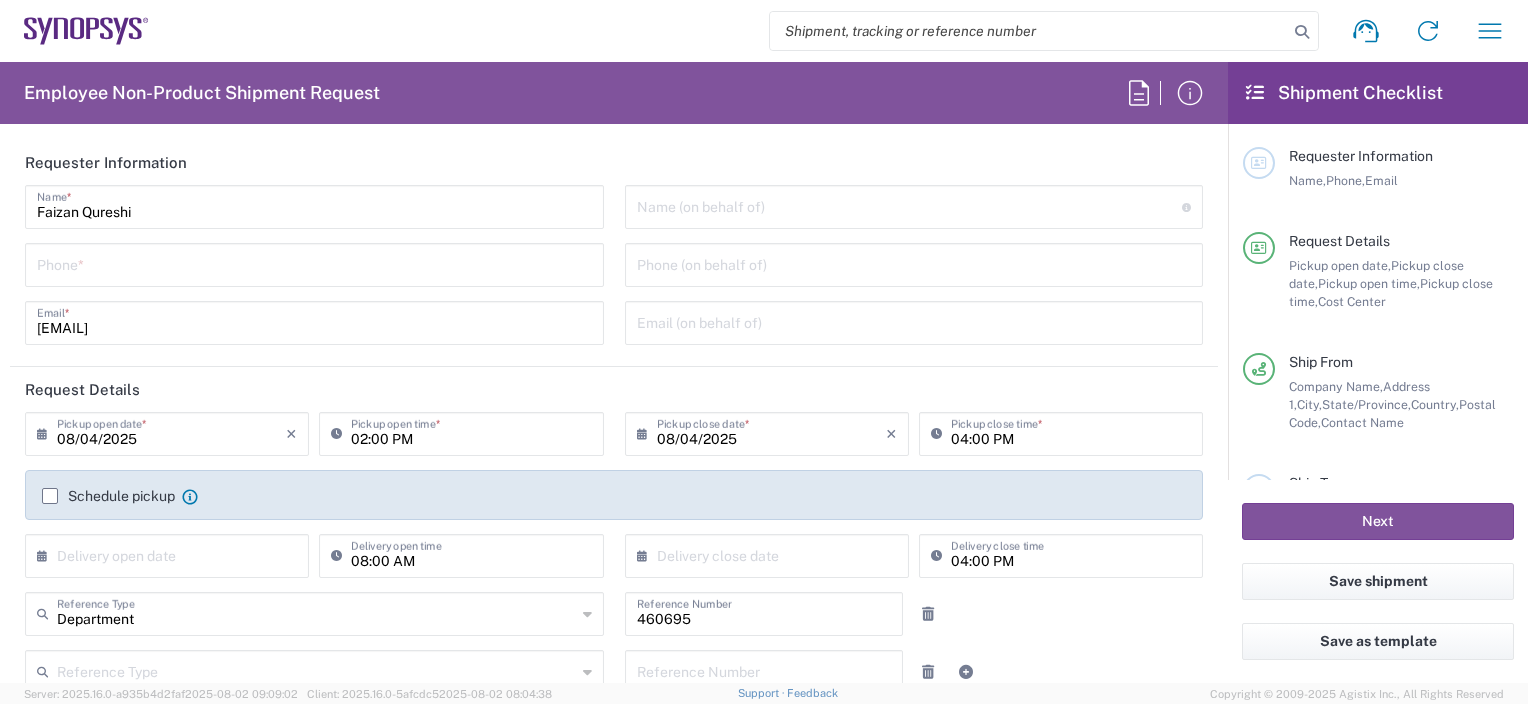 type on "California" 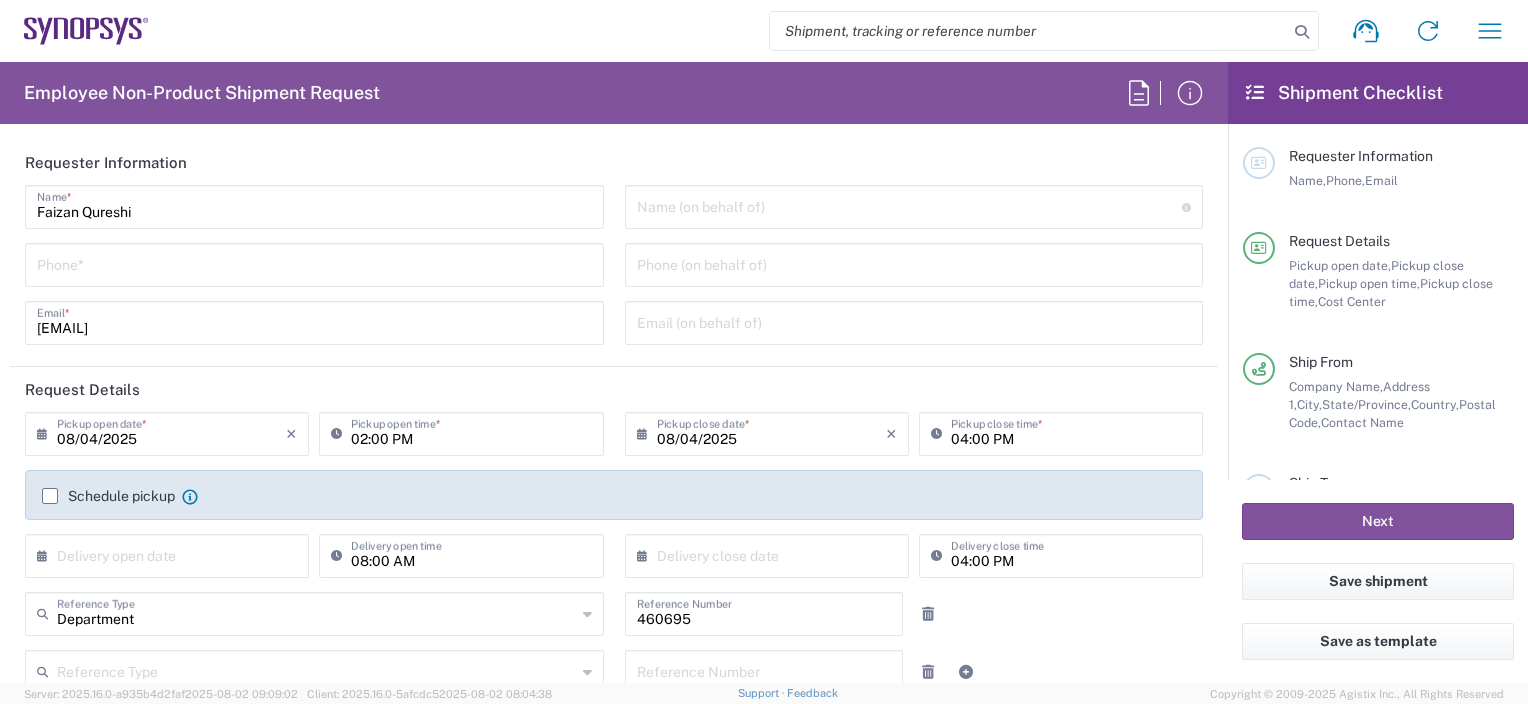 type on "United States" 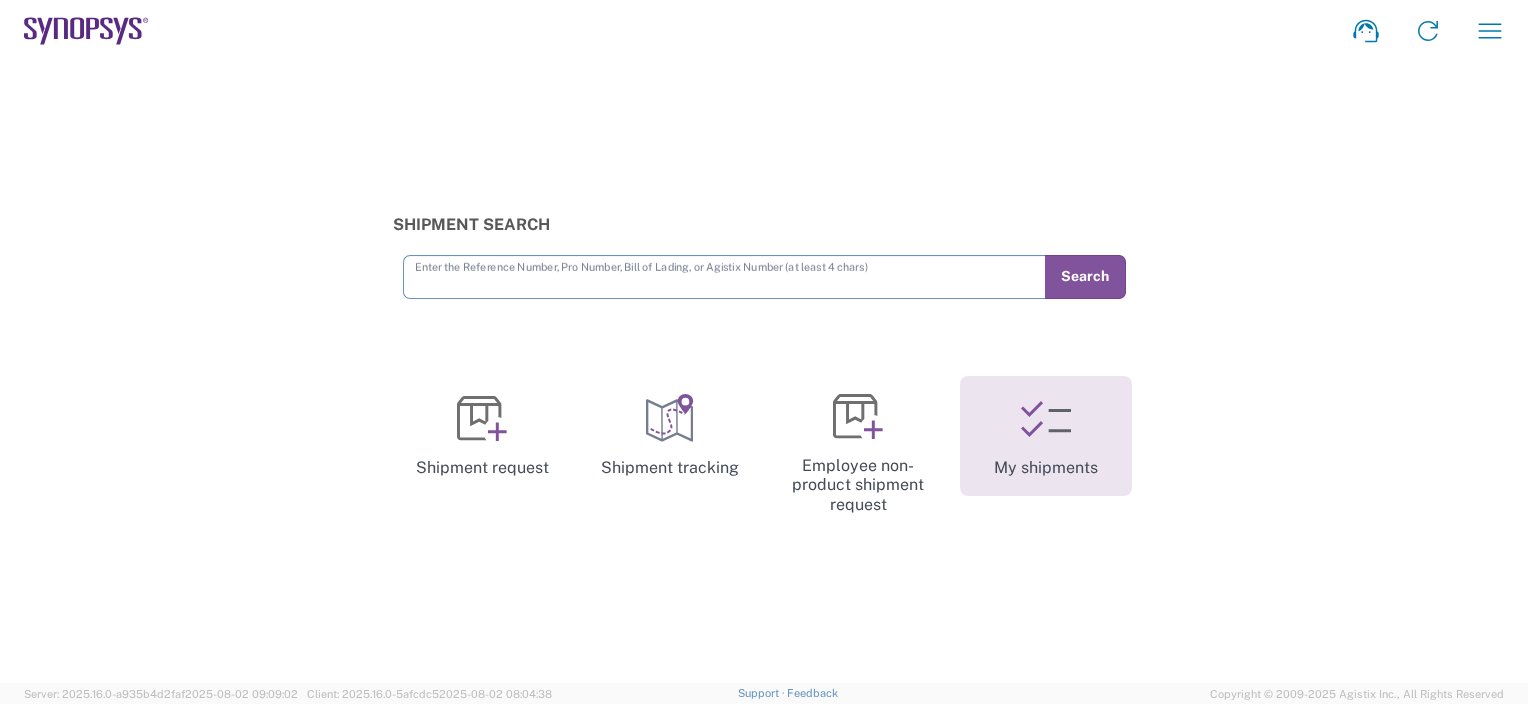 click 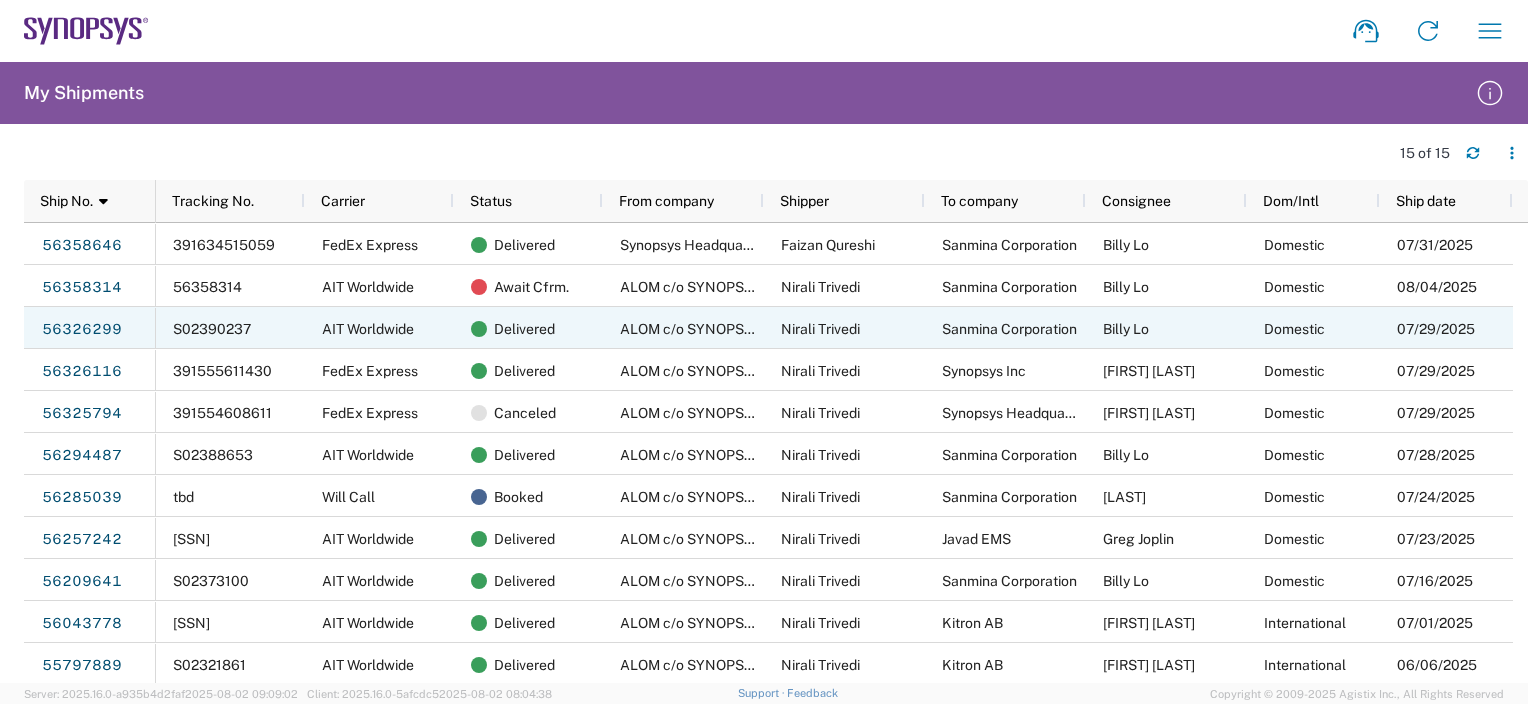 scroll, scrollTop: 90, scrollLeft: 0, axis: vertical 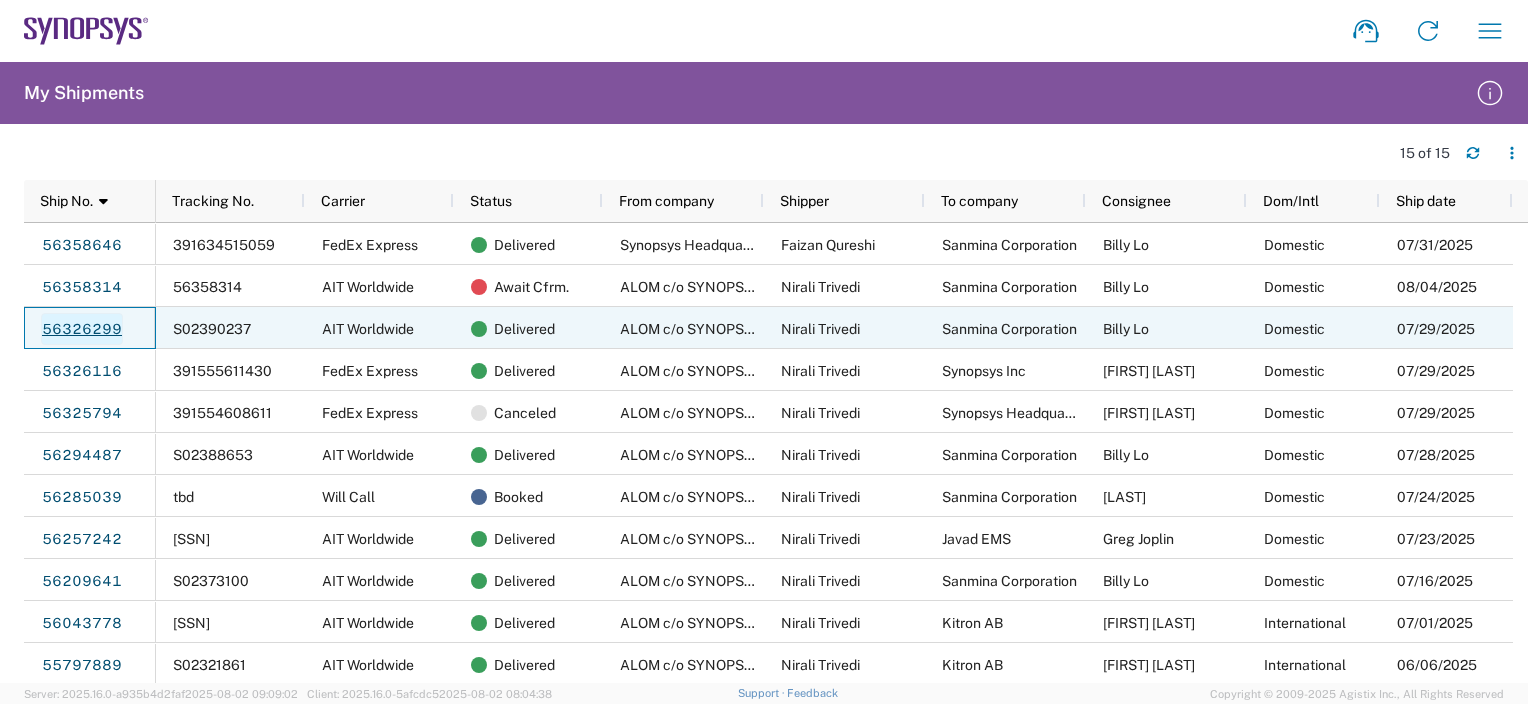 click on "56326299" 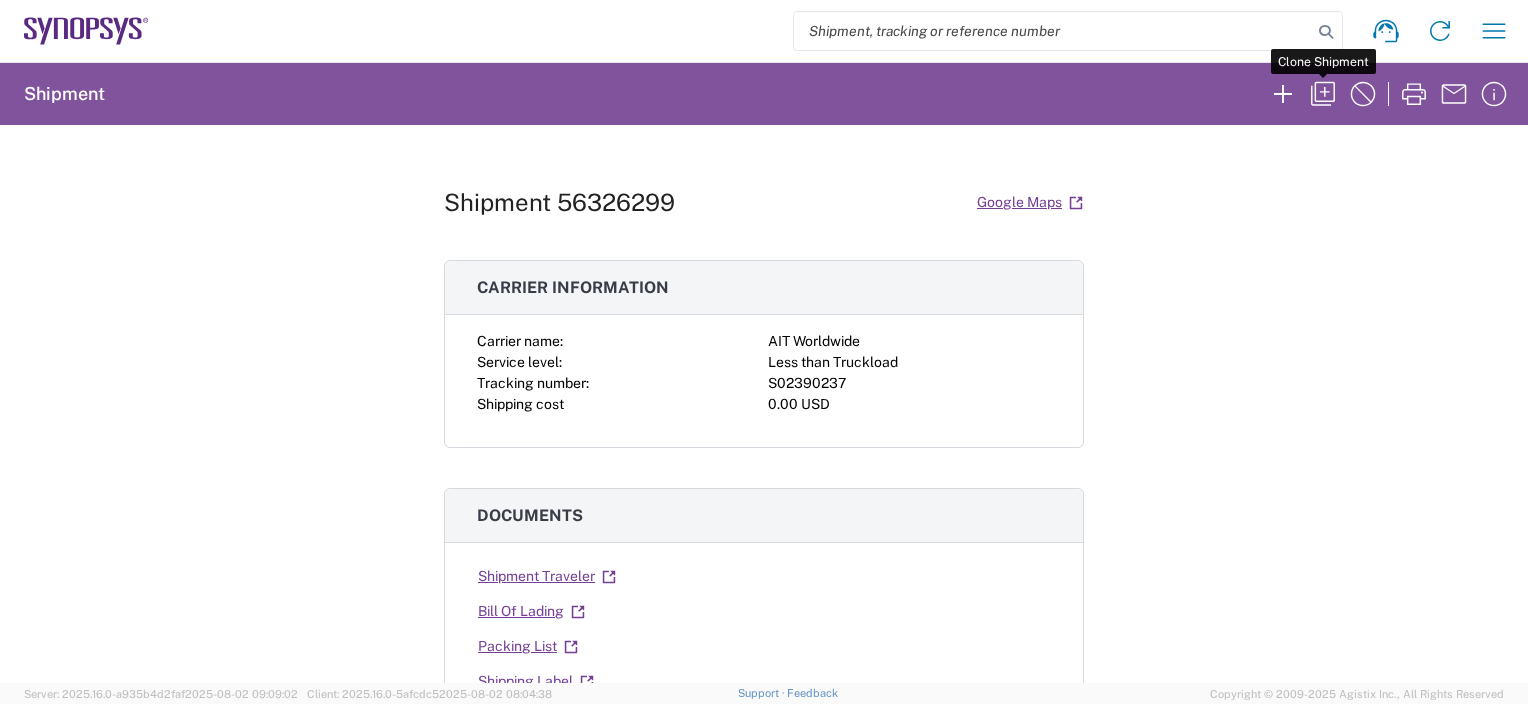 click 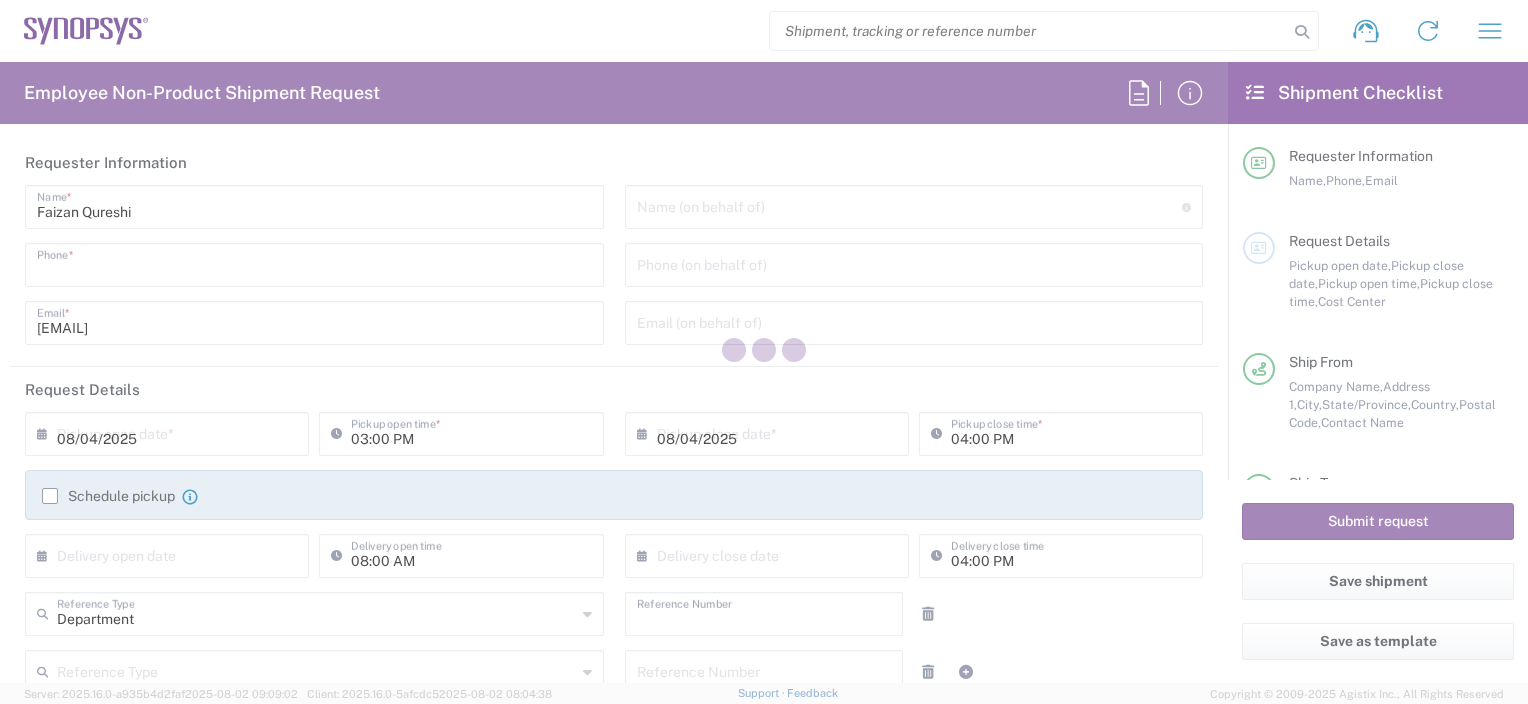 type on "[PHONE]" 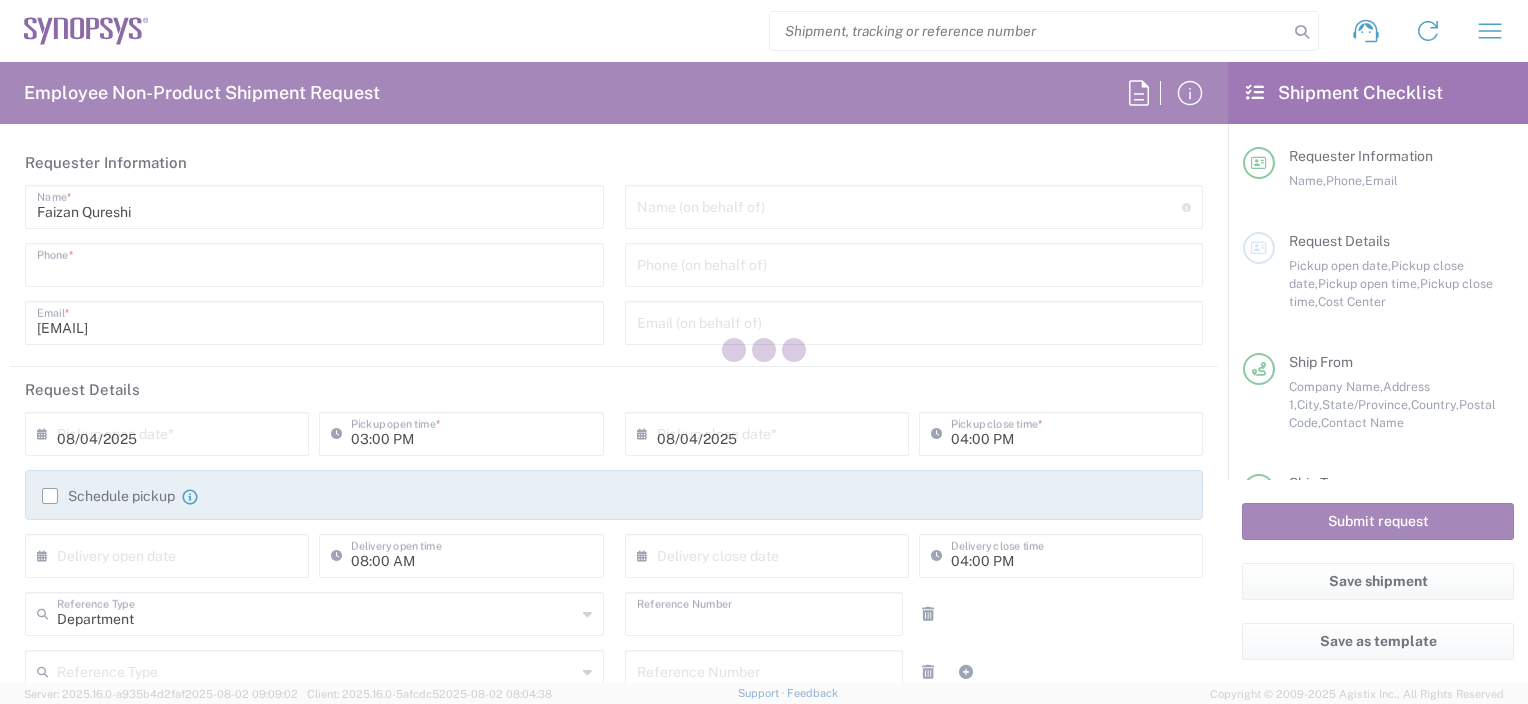 type 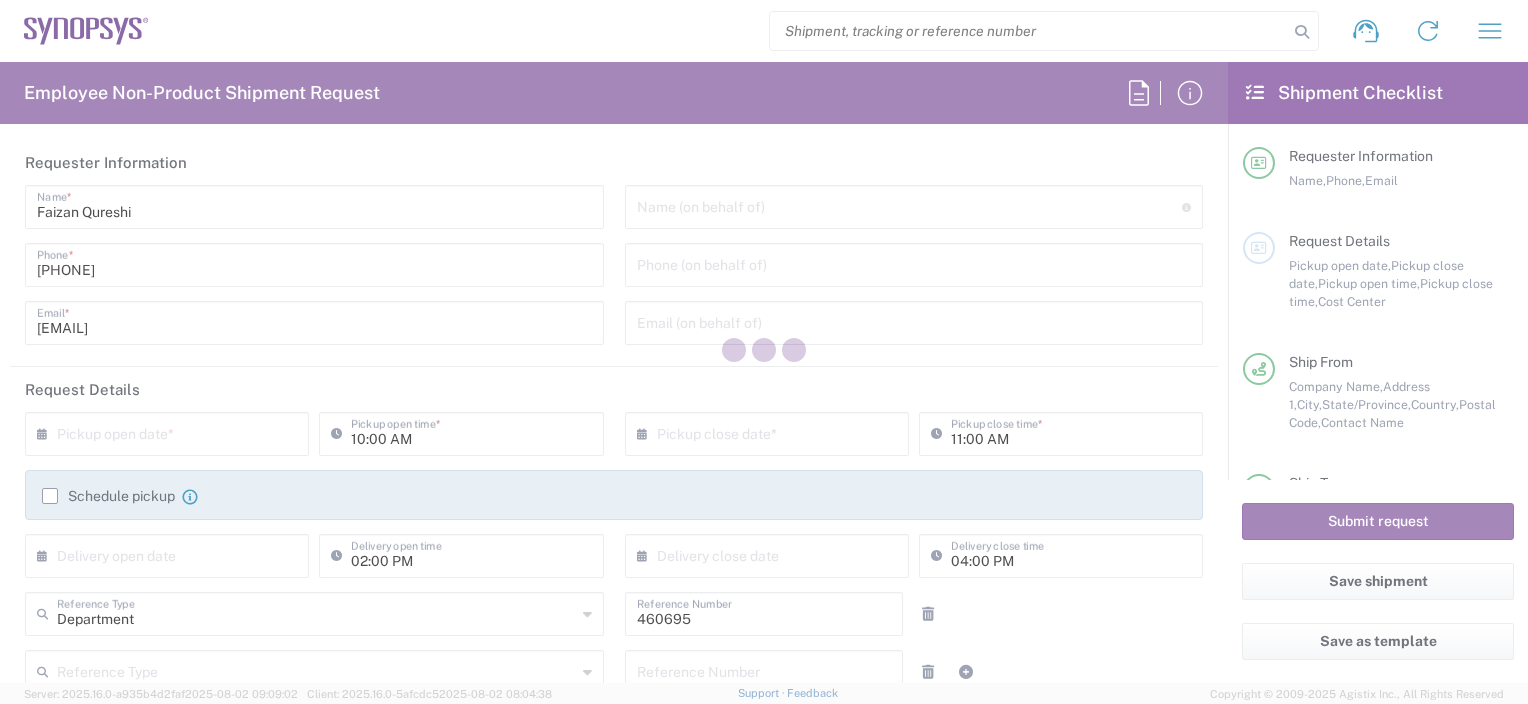 type on "60 E. Plumeria" 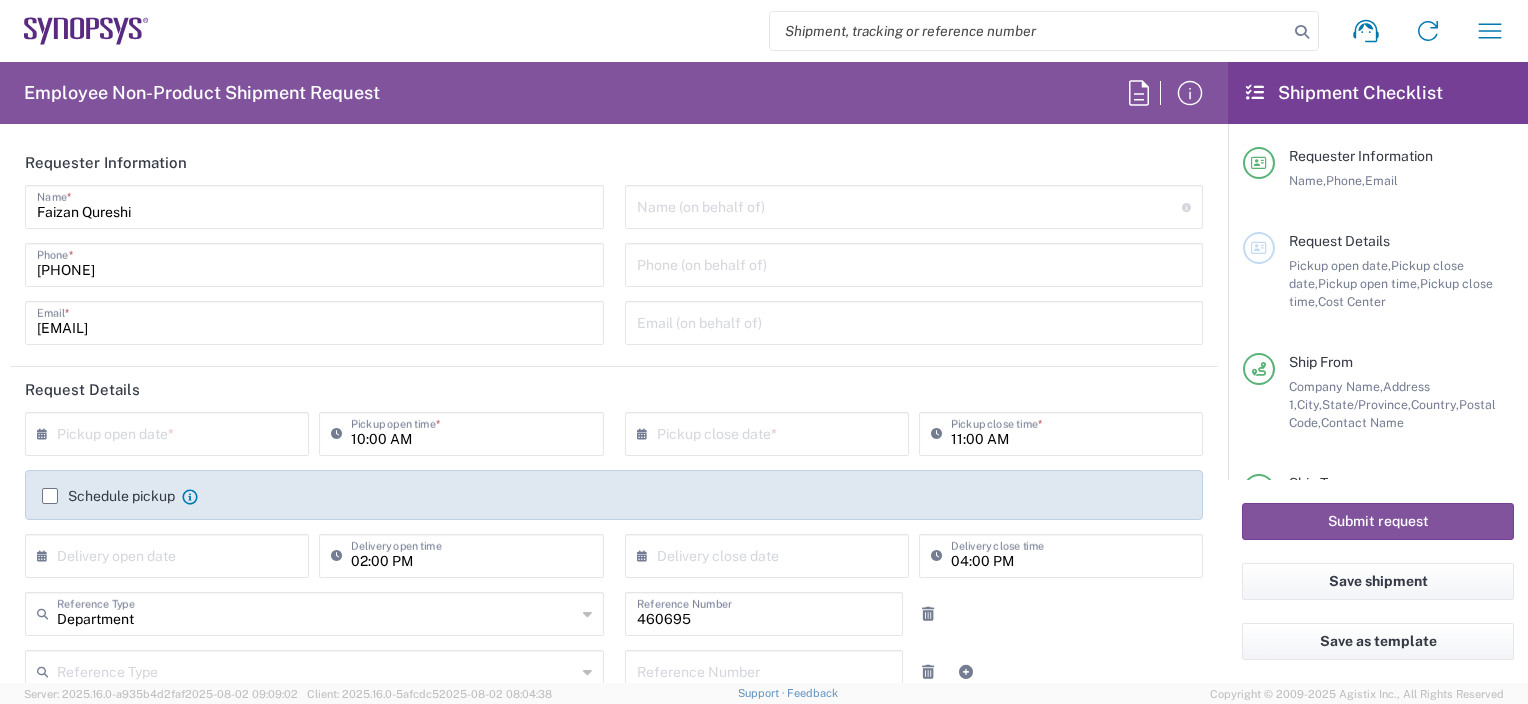 type on "Your Packaging" 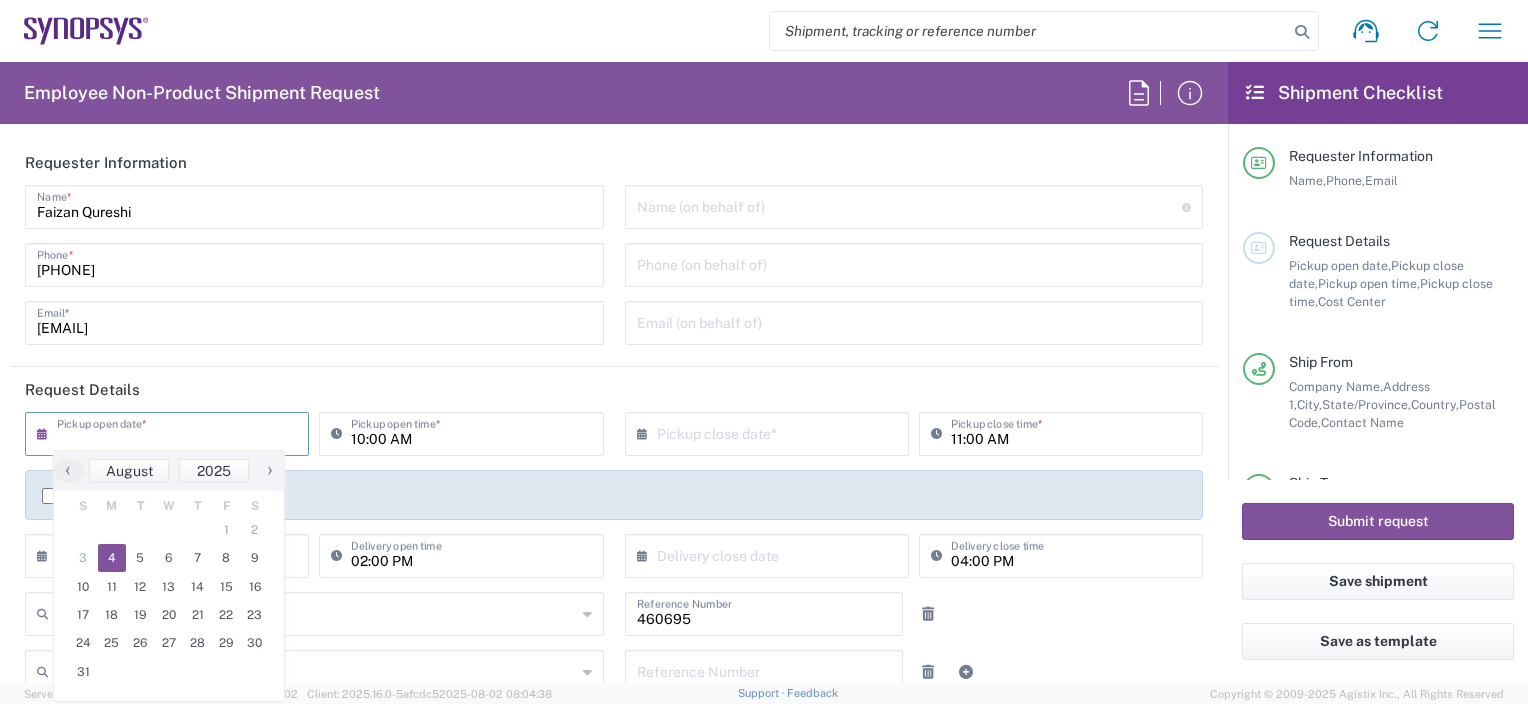 click on "4" 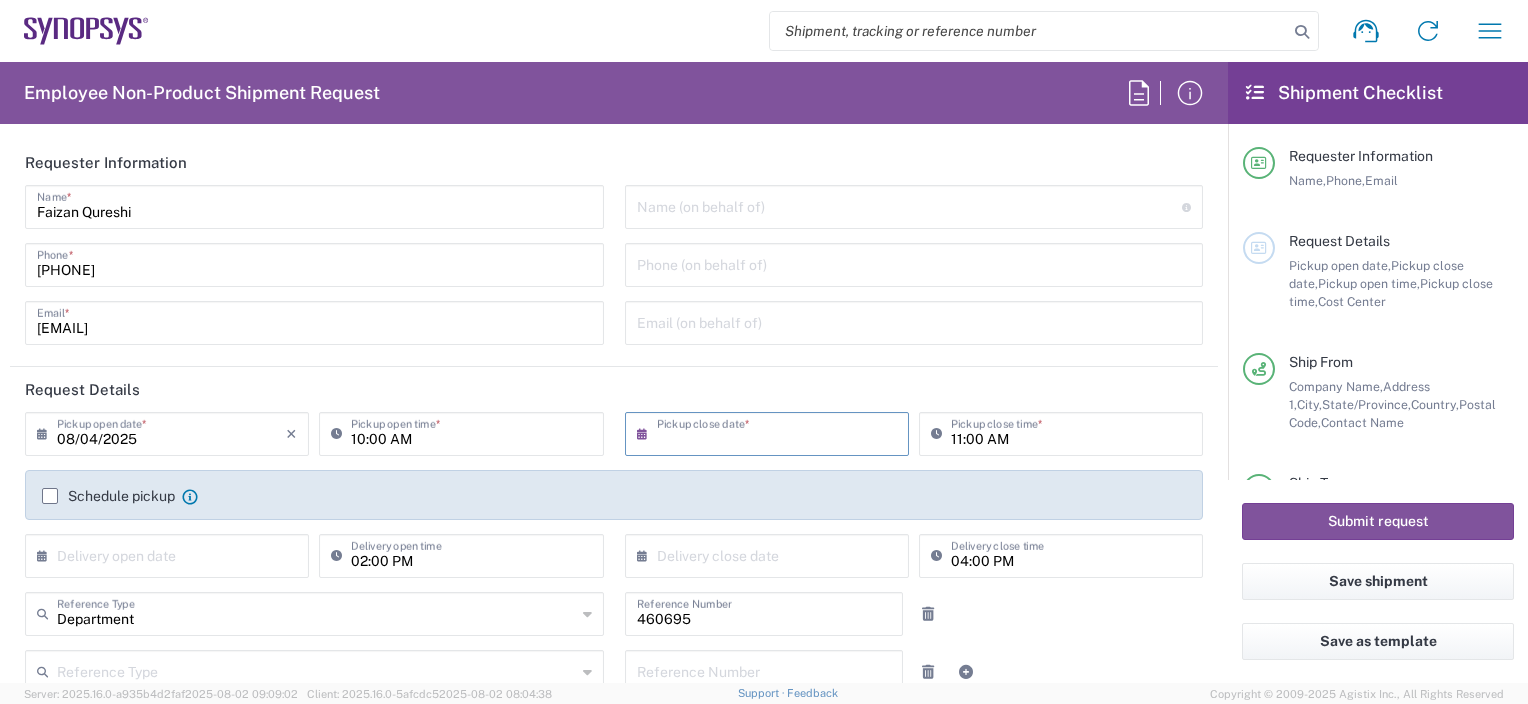 click at bounding box center [771, 432] 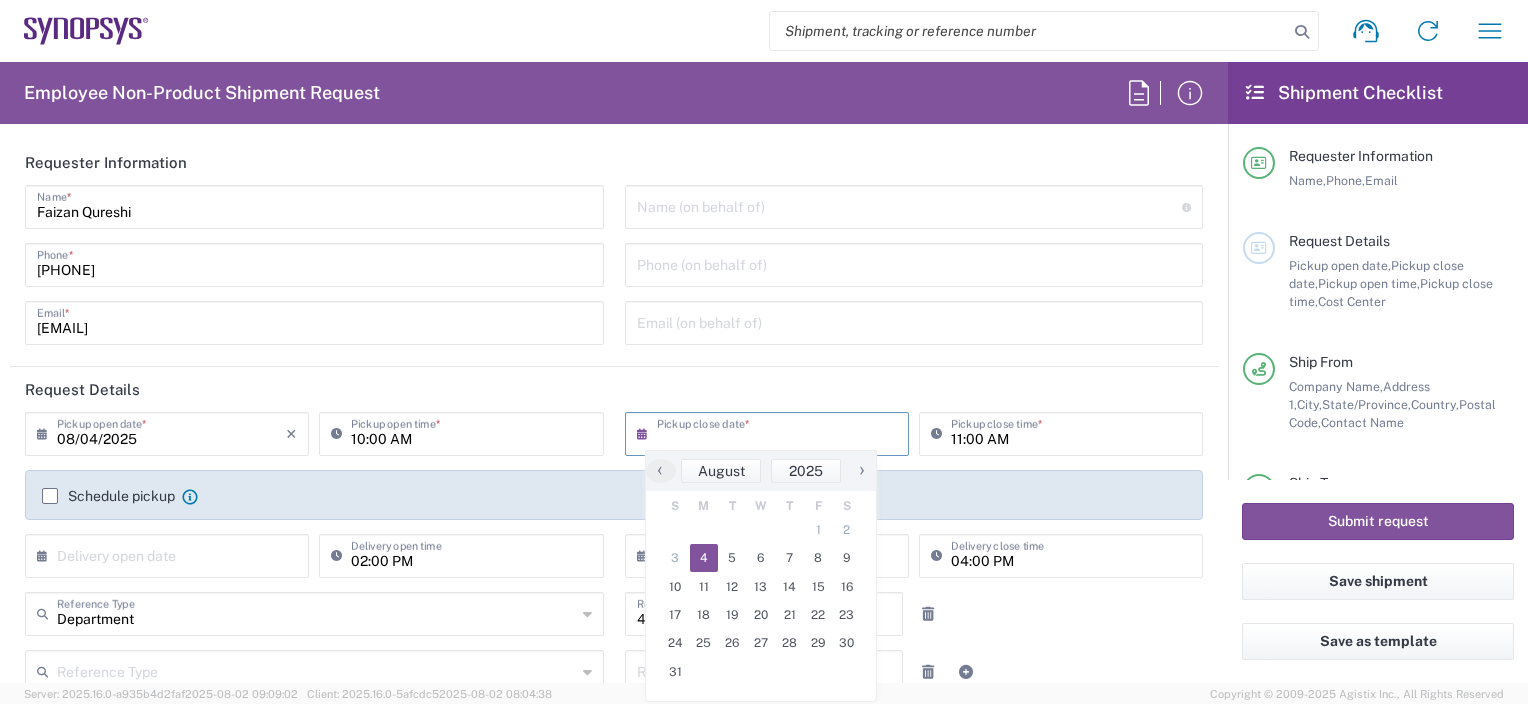 click on "4" 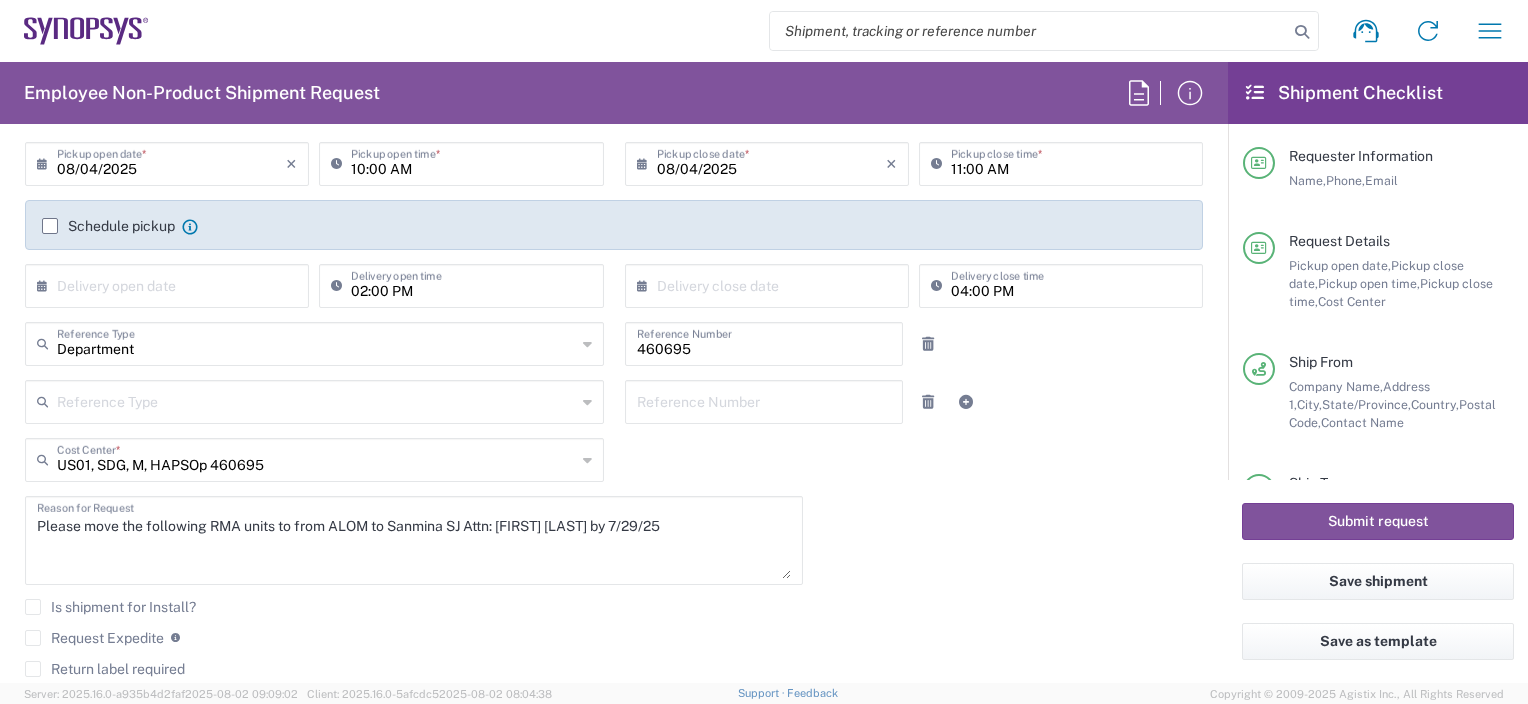scroll, scrollTop: 300, scrollLeft: 0, axis: vertical 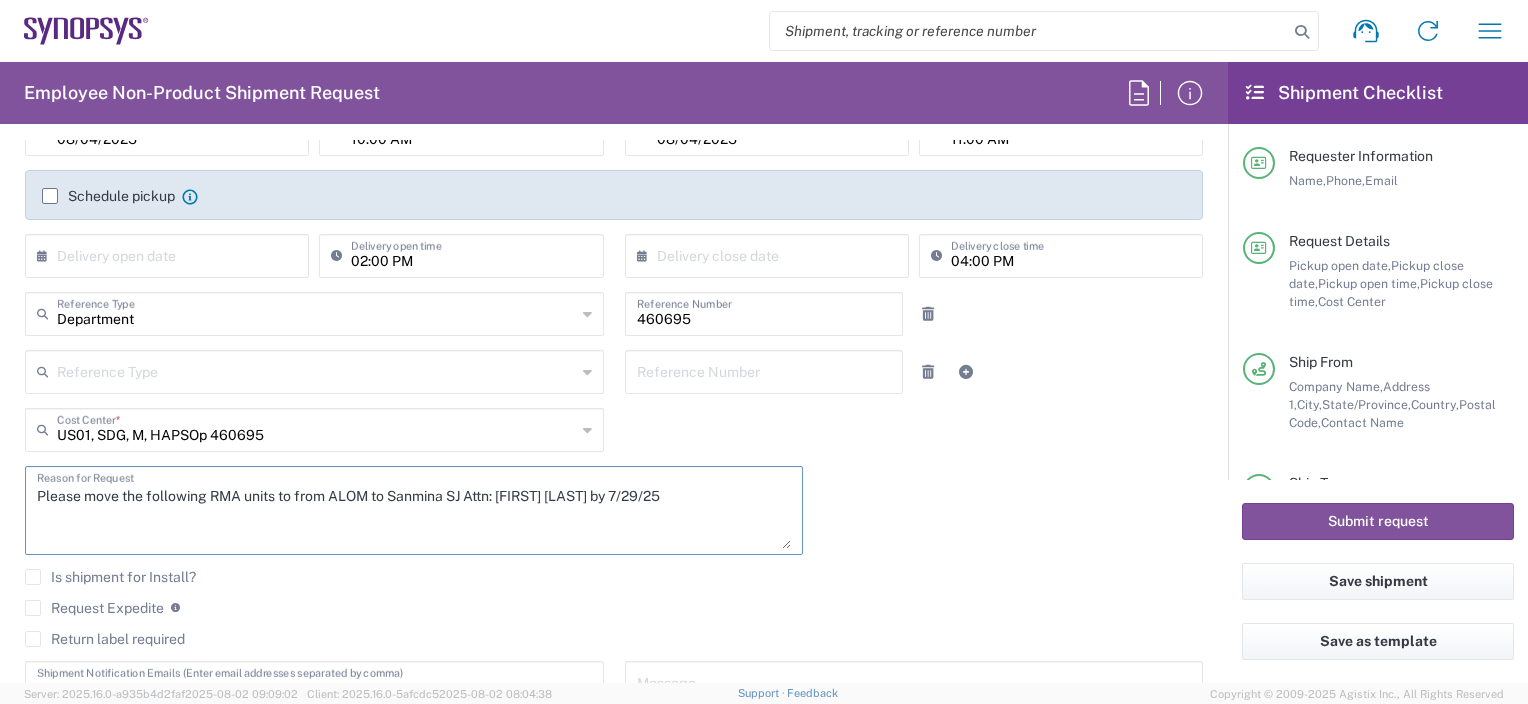 drag, startPoint x: 574, startPoint y: 492, endPoint x: 5, endPoint y: 491, distance: 569.00085 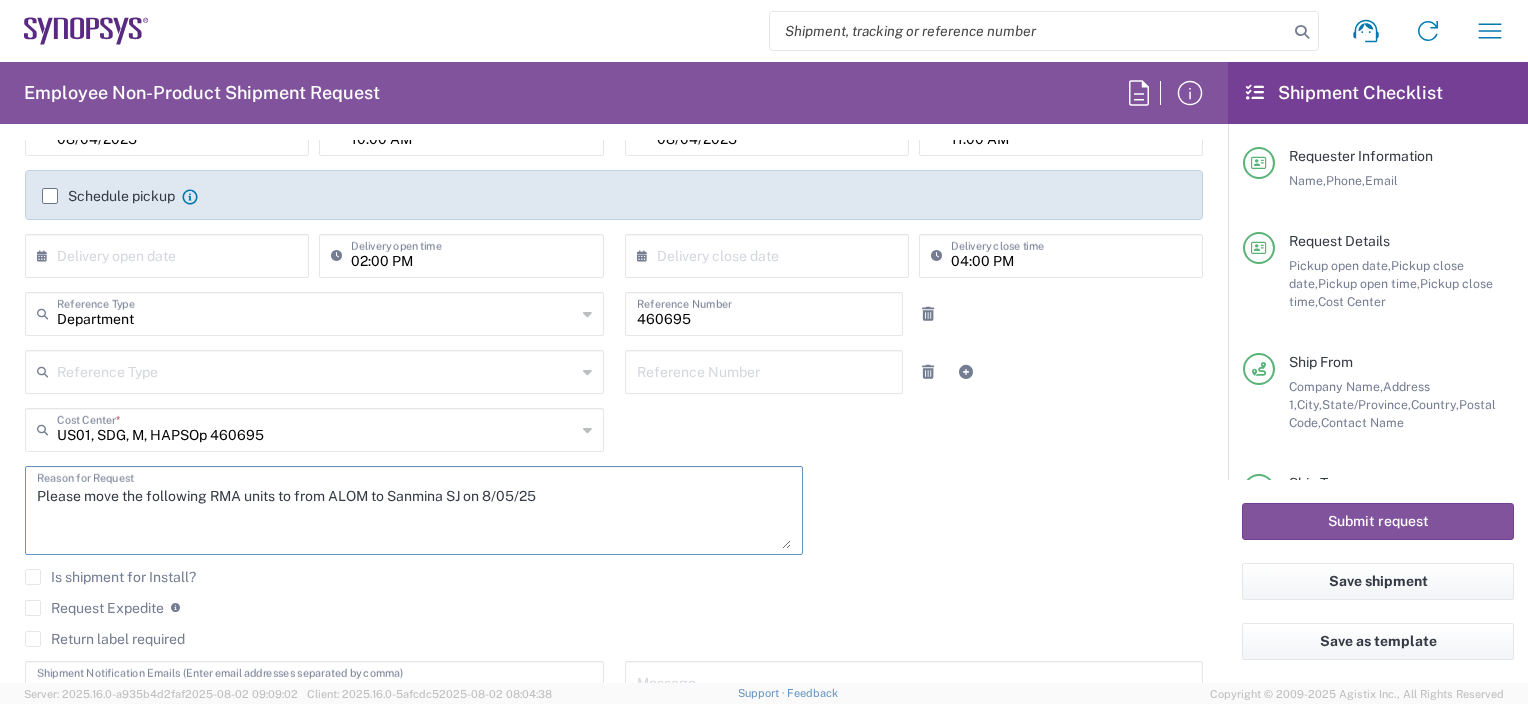 paste on "Please move the following RMA units to from ALOM to Sanmina SJ on 8/05/25" 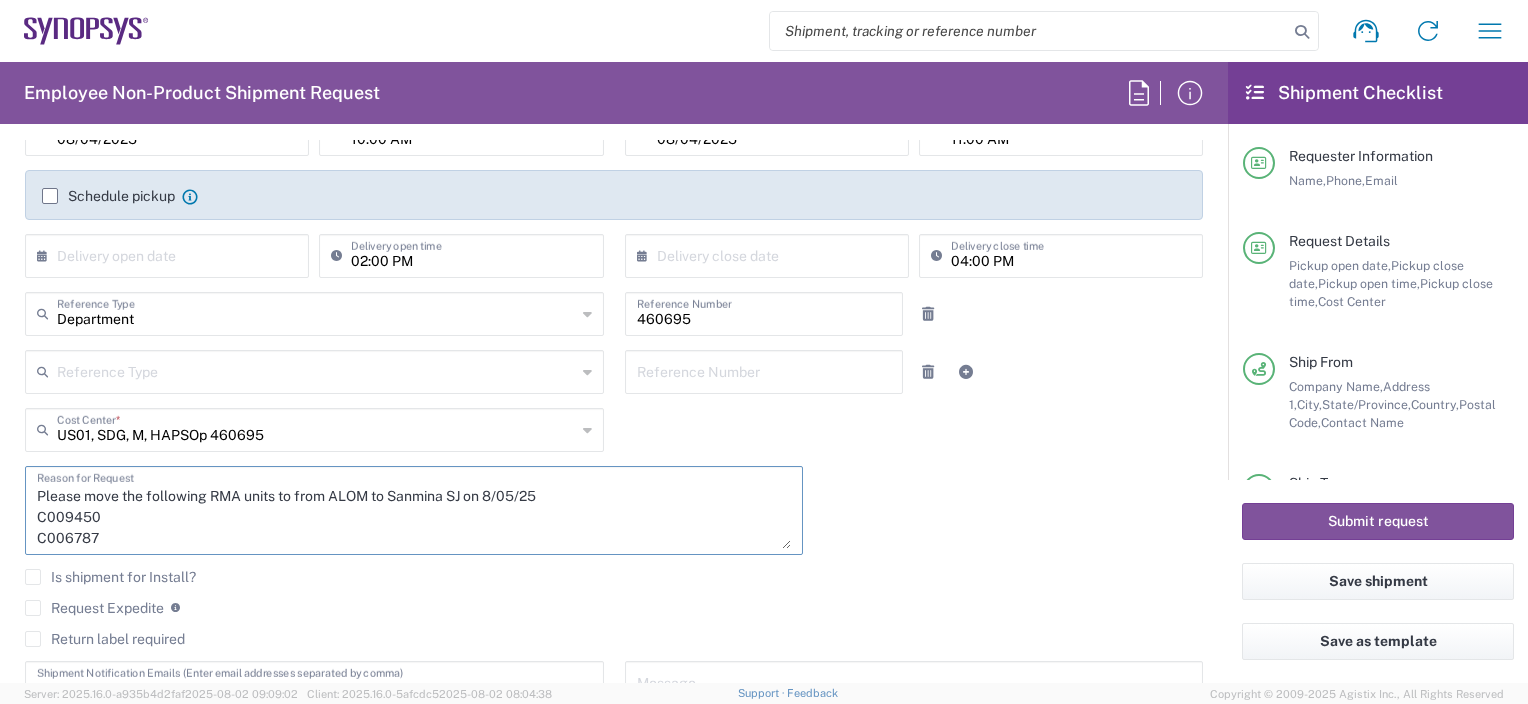 paste on "C009450
C006787
C005927" 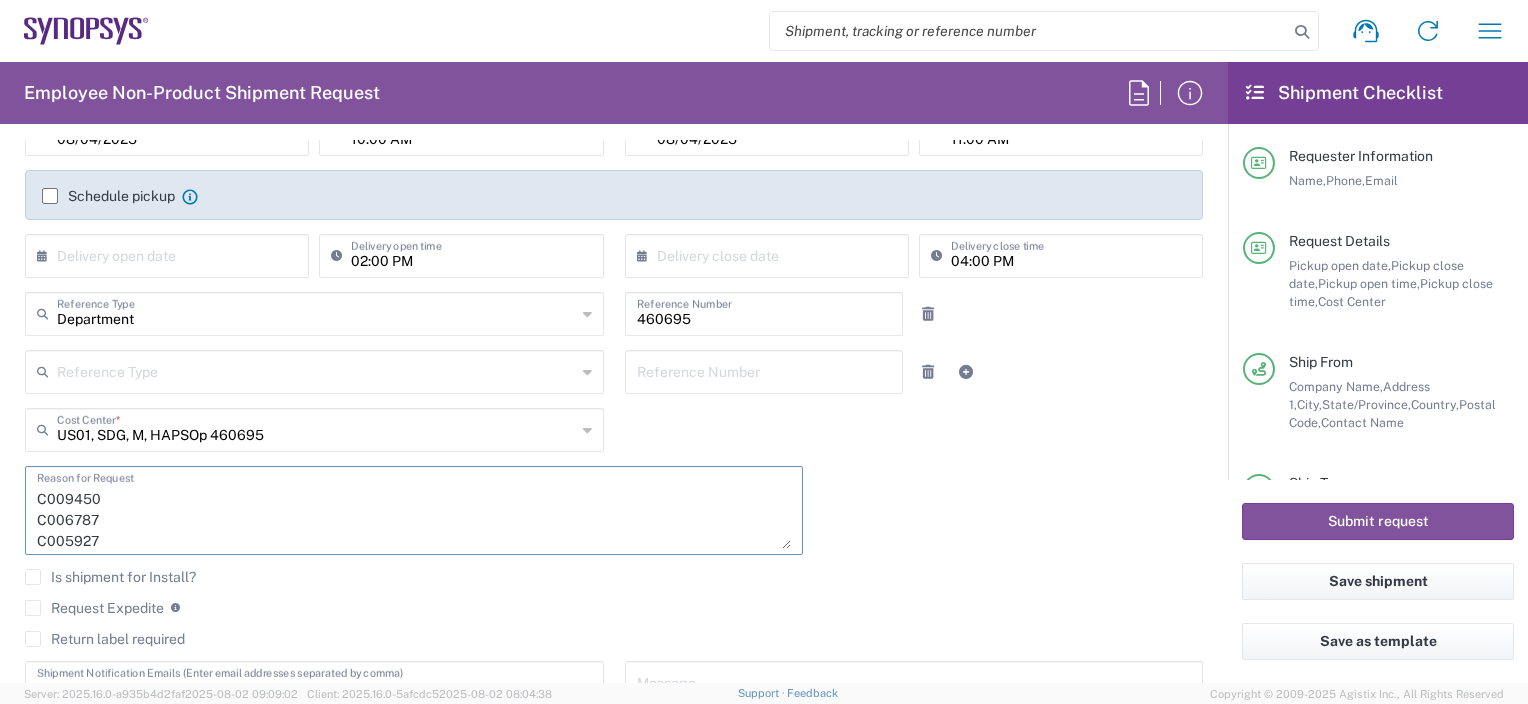scroll, scrollTop: 104, scrollLeft: 0, axis: vertical 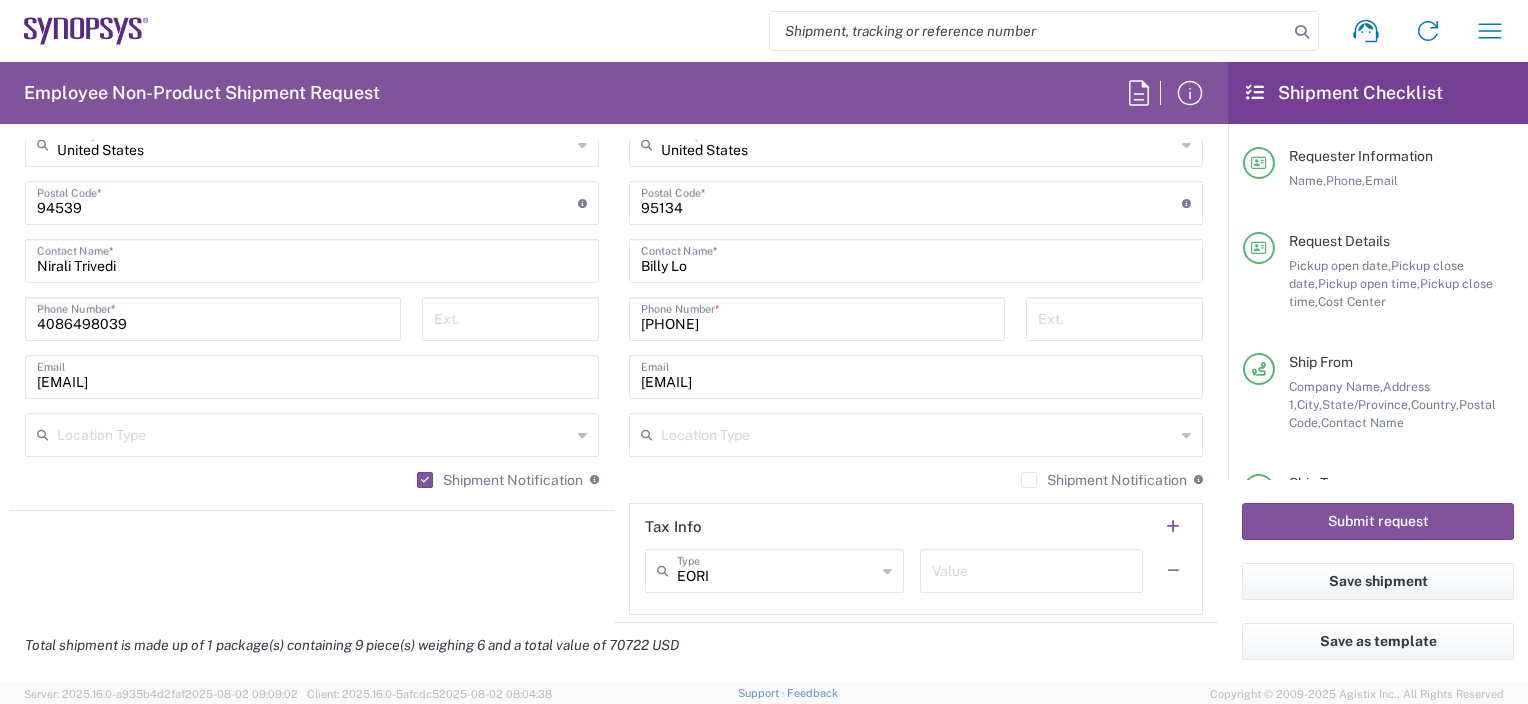 type on "Please move the following RMA units to from ALOM to Sanmina SJ on 8/05/25
C009450
C006787
C005927
C009450
C006787
C005927" 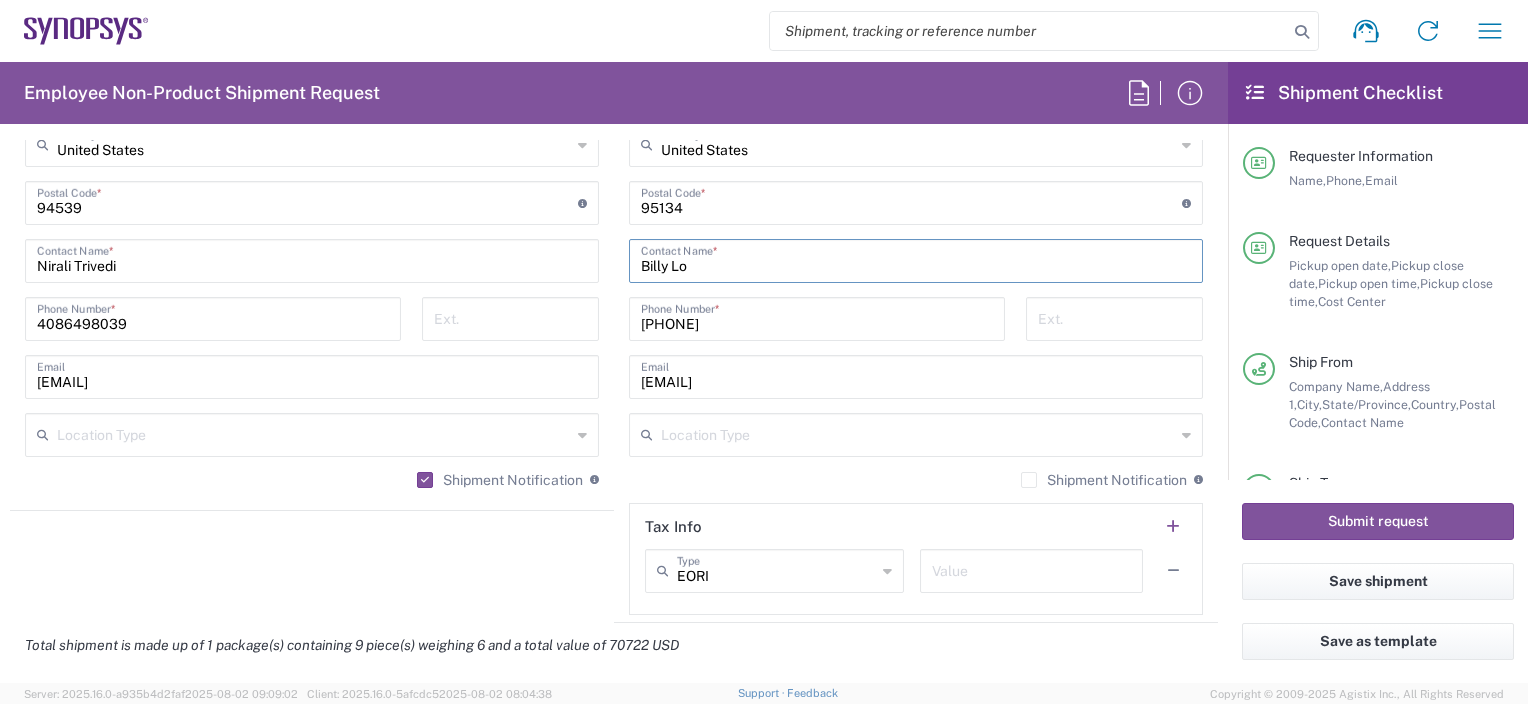 drag, startPoint x: 619, startPoint y: 261, endPoint x: 570, endPoint y: 261, distance: 49 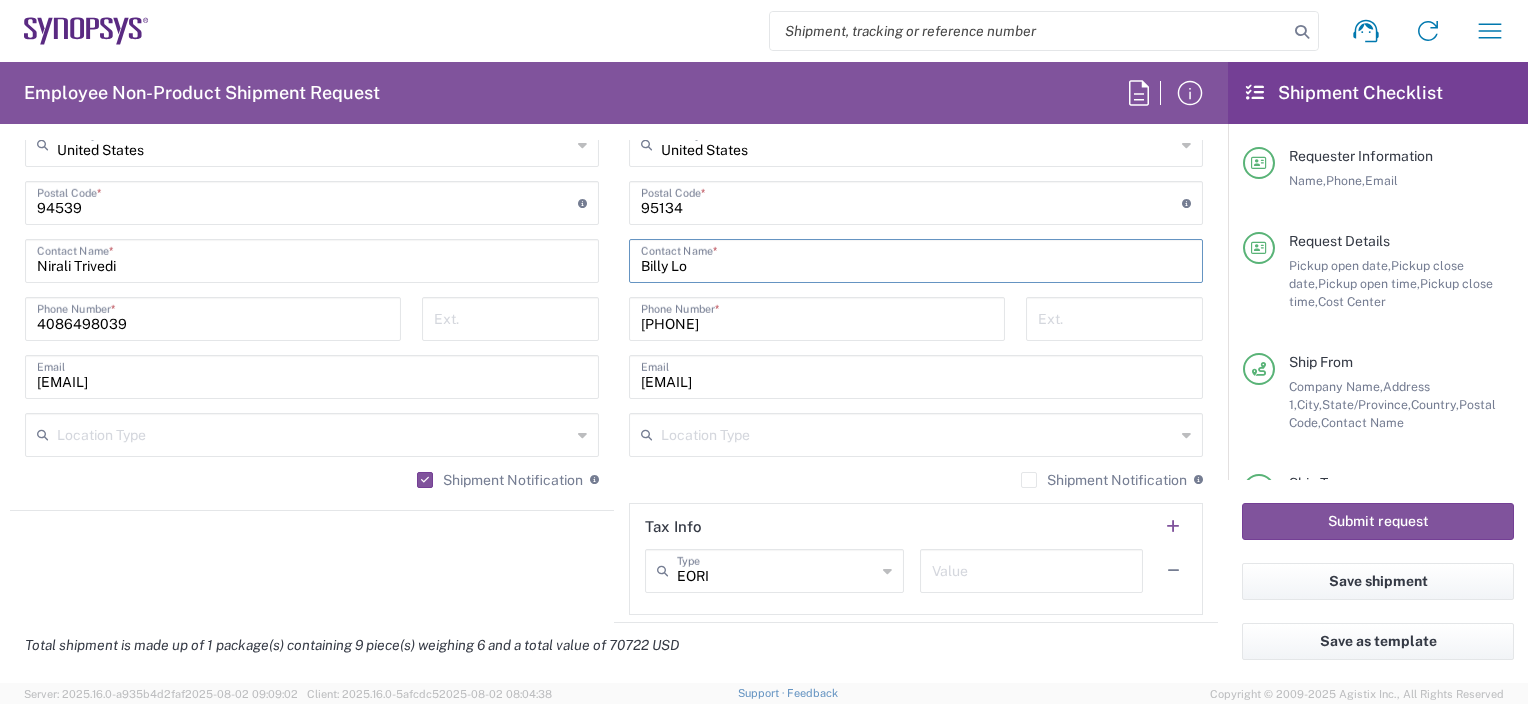 click on "Ship From   Location  Aachen DE04 Agrate Brianza IT01 Aschheim DE02 Atlanta US60 Austin US26 Bangalore RMZ IN01 Bangalore RMZ IN02 Bangalore RMZ IN08 Bangalore RMZ IN25 Bangalore RMZ IN33 Bangalore RMZ IN37 Bangalore RMZ IN47 Bangalore SIG IN32 Bangalore SIG IN7D Beijing CN30 Belfast GB78 Bellevue US28 Berlin DE16 Berlin DE20 Berlin DE21 Berlin DE22 Bhubaneswar IN68 Bloomington US6J Boulder US1F Boulder US1P Boxborough US8W Bristol GB35 Bucharest RO03 Burlington US1A Burnaby CA Burnaby CA18 Calgary CA11 Cluj-Napoca RO02 Colombo LK01 Colombo LK02 Colorado Springs US1H Copenhagen DK01 Da Nang VN03 Da Nang VN06 Dublin IE02 Edinburgh GB32 EG01 Eindhoven NL20 Enschede NL03 Erfurt DE06 Espoo FI01 Exeter GB29 GB34 Bristol Gdansk PL01 Gilbert US1J Glasgow GB28 Gyumri AM10 Haifa IL61 Hanoi VN09 Hatfield GB21 Headquarters USSV Herndon US6L Hillsboro US03 Ho Chi Minh City VN04 Ho Chi Minh City VN07 Ho Chi Minh City VN08 Hong Kong HK02 Hsinchu TW04 Hsinchu TW12 Hsinchu TW14 Hsinchu TW15 Hsinchu TW17 Hsinchu TW19 * * * *" 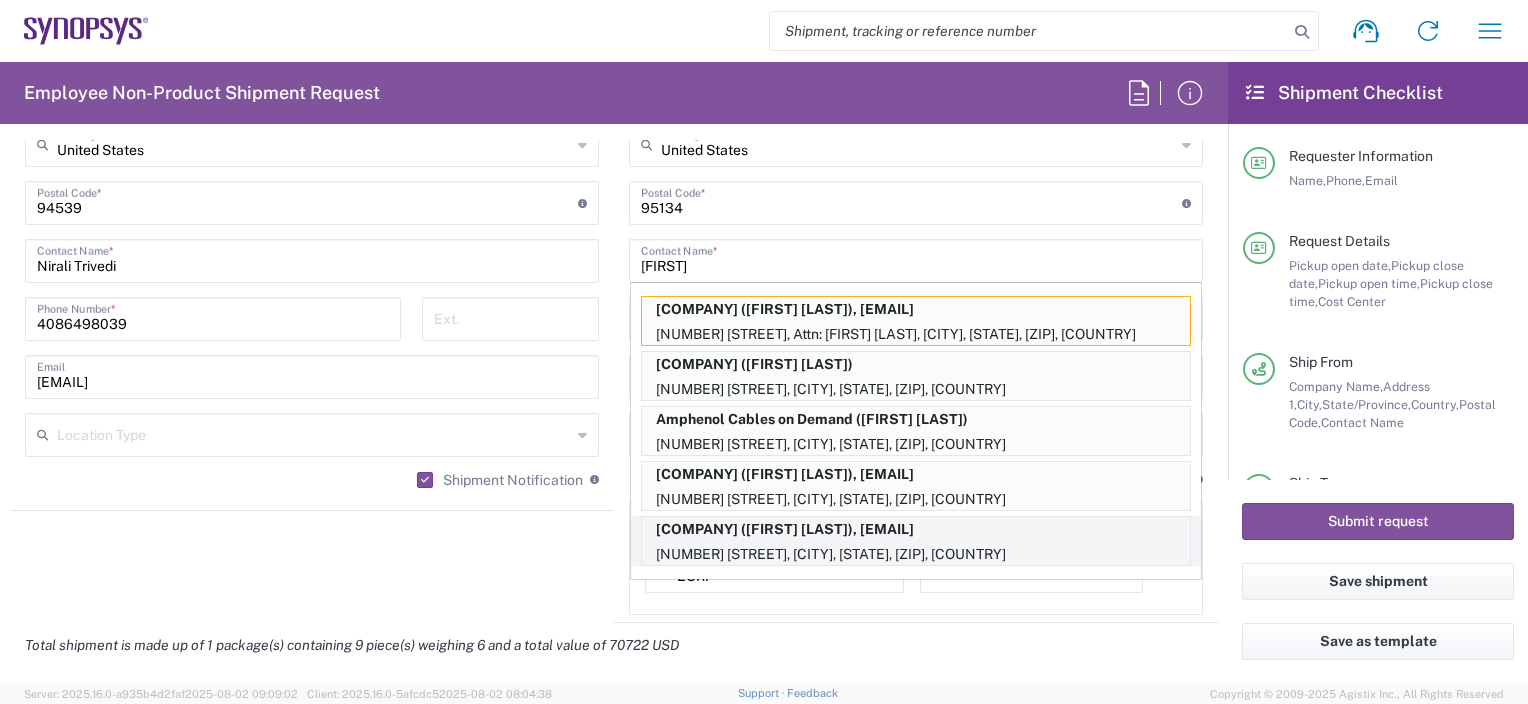 click on "[NUMBER] [STREET], [CITY], [STATE], [ZIP], [COUNTRY]" at bounding box center (916, 554) 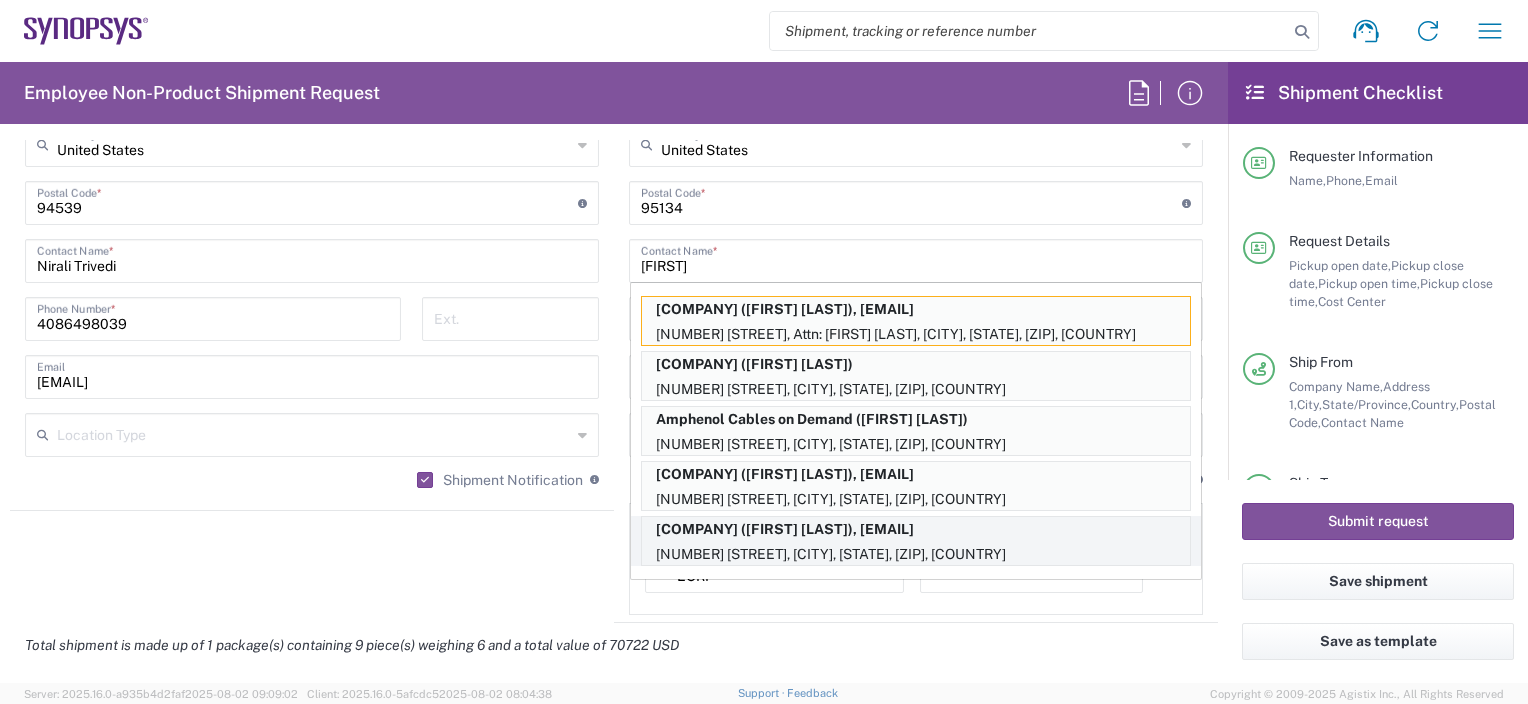 type on "[FIRST] [LAST]" 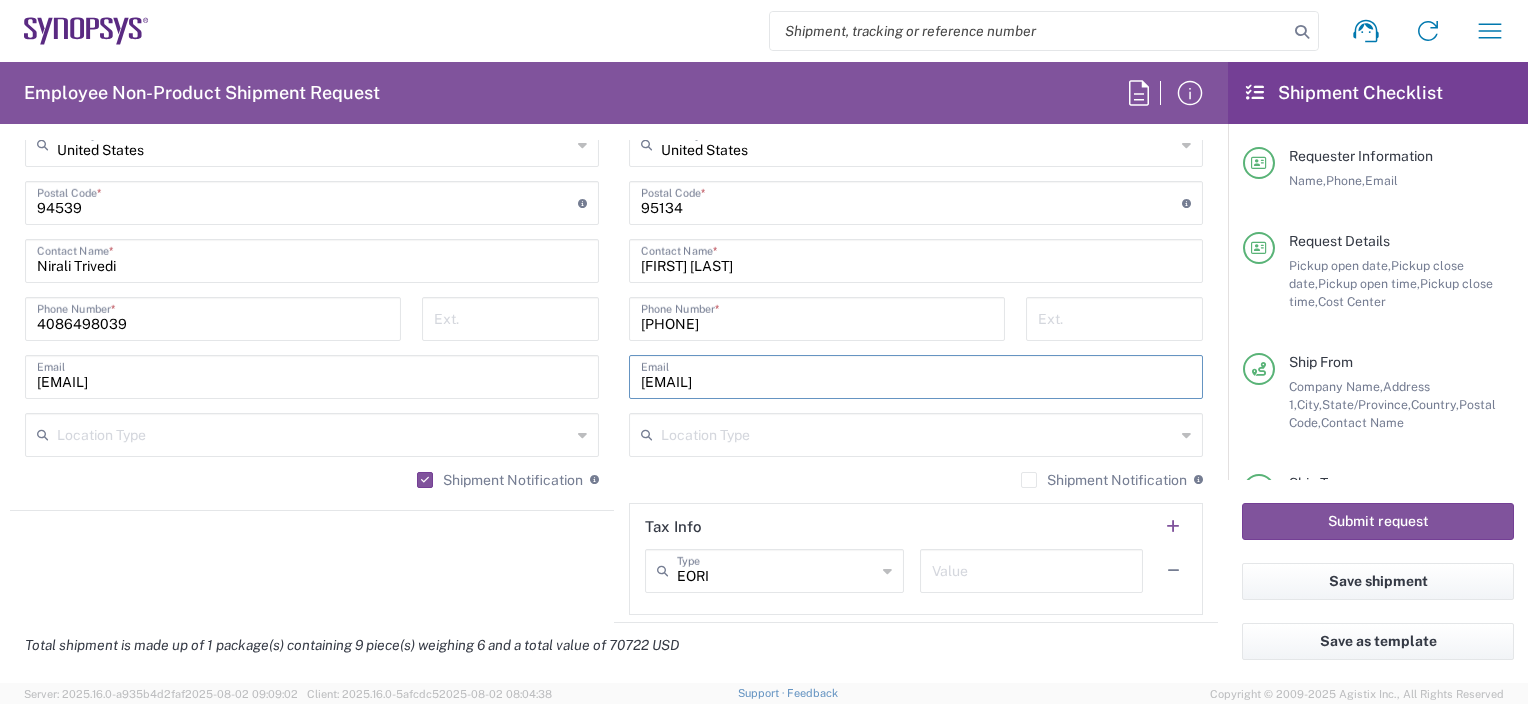 drag, startPoint x: 804, startPoint y: 371, endPoint x: 561, endPoint y: 372, distance: 243.00206 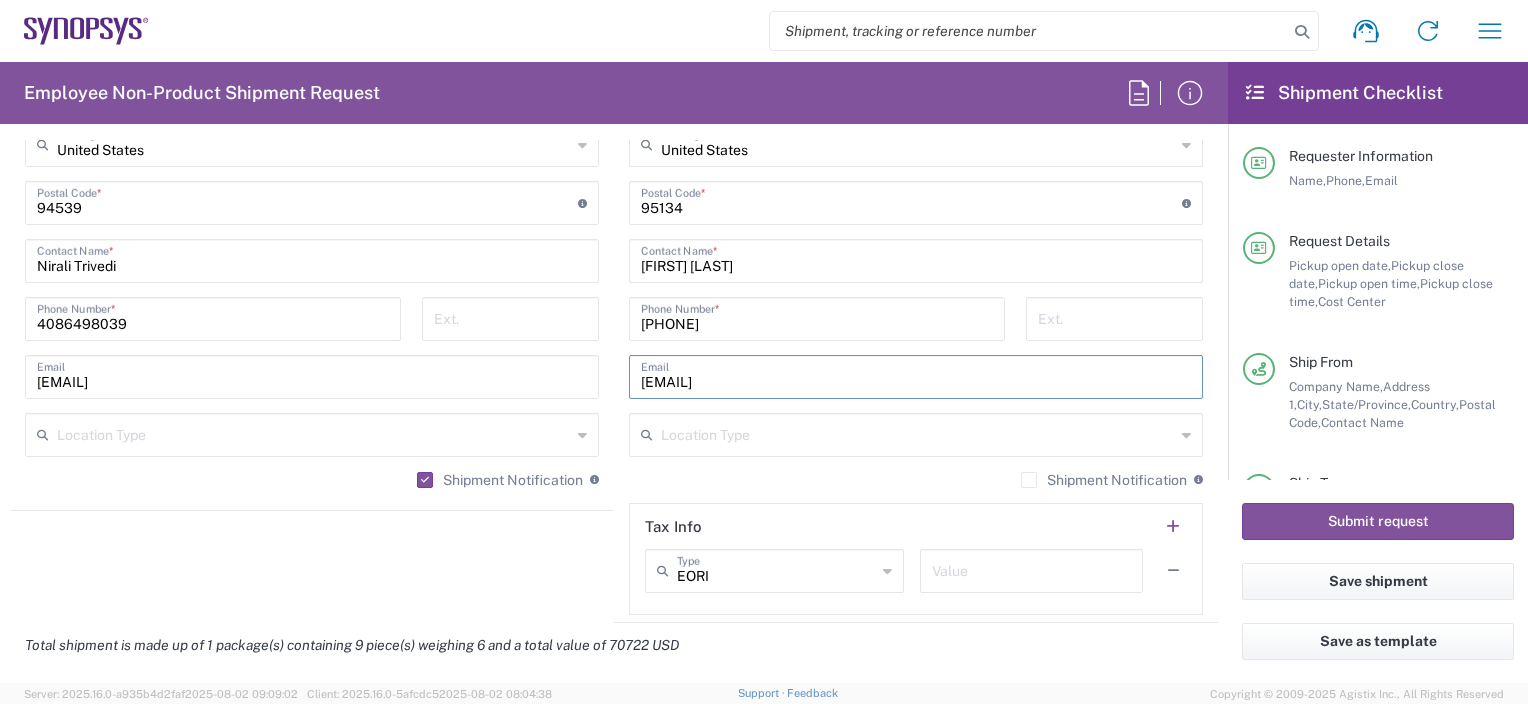 click on "Ship From   Location  Aachen DE04 Agrate Brianza IT01 Aschheim DE02 Atlanta US60 Austin US26 Bangalore RMZ IN01 Bangalore RMZ IN02 Bangalore RMZ IN08 Bangalore RMZ IN25 Bangalore RMZ IN33 Bangalore RMZ IN37 Bangalore RMZ IN47 Bangalore SIG IN32 Bangalore SIG IN7D Beijing CN30 Belfast GB78 Bellevue US28 Berlin DE16 Berlin DE20 Berlin DE21 Berlin DE22 Bhubaneswar IN68 Bloomington US6J Boulder US1F Boulder US1P Boxborough US8W Bristol GB35 Bucharest RO03 Burlington US1A Burnaby CA Burnaby CA18 Calgary CA11 Cluj-Napoca RO02 Colombo LK01 Colombo LK02 Colorado Springs US1H Copenhagen DK01 Da Nang VN03 Da Nang VN06 Dublin IE02 Edinburgh GB32 EG01 Eindhoven NL20 Enschede NL03 Erfurt DE06 Espoo FI01 Exeter GB29 GB34 Bristol Gdansk PL01 Gilbert US1J Glasgow GB28 Gyumri AM10 Haifa IL61 Hanoi VN09 Hatfield GB21 Headquarters USSV Herndon US6L Hillsboro US03 Ho Chi Minh City VN04 Ho Chi Minh City VN07 Ho Chi Minh City VN08 Hong Kong HK02 Hsinchu TW04 Hsinchu TW12 Hsinchu TW14 Hsinchu TW15 Hsinchu TW17 Hsinchu TW19 * * * *" 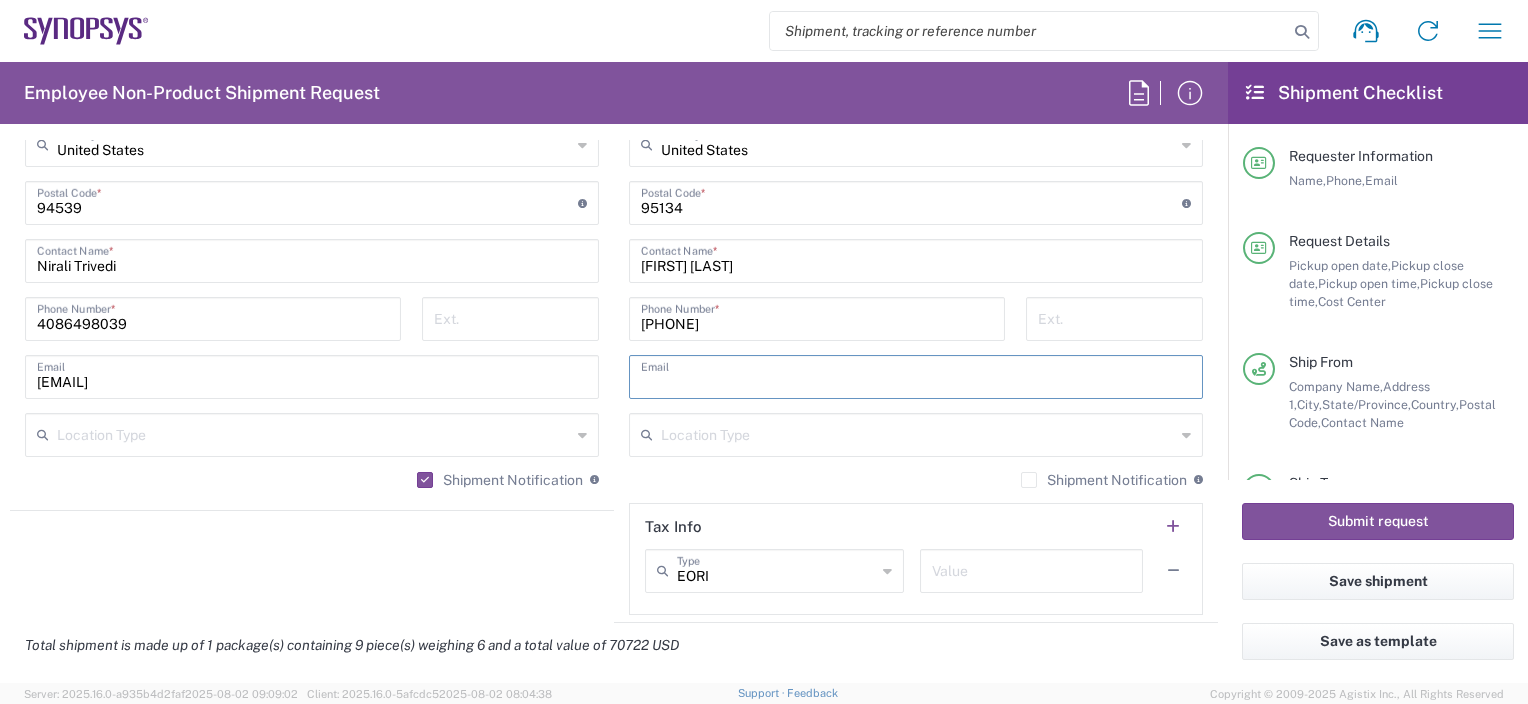 paste on "C009450 C006787 C005927" 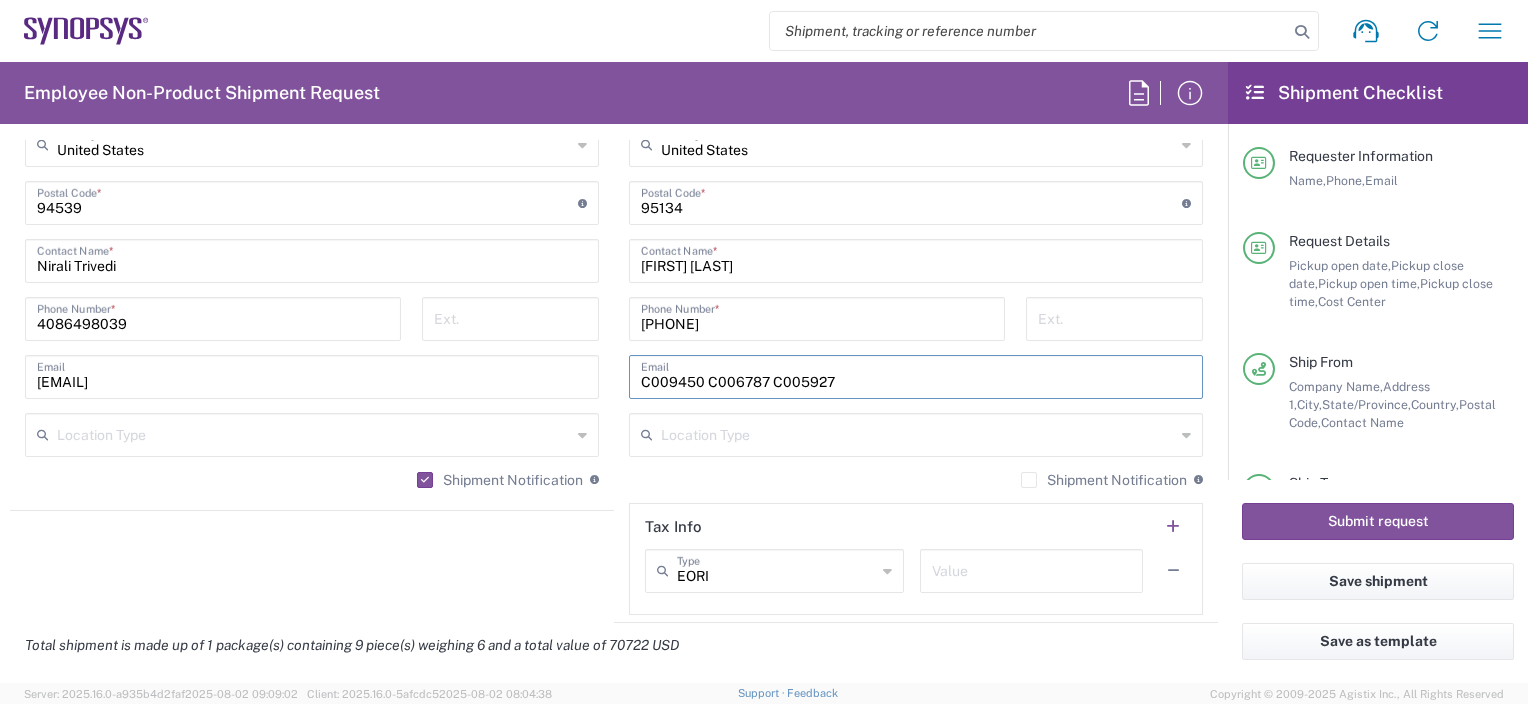 paste on "C009450 C006787 C005927" 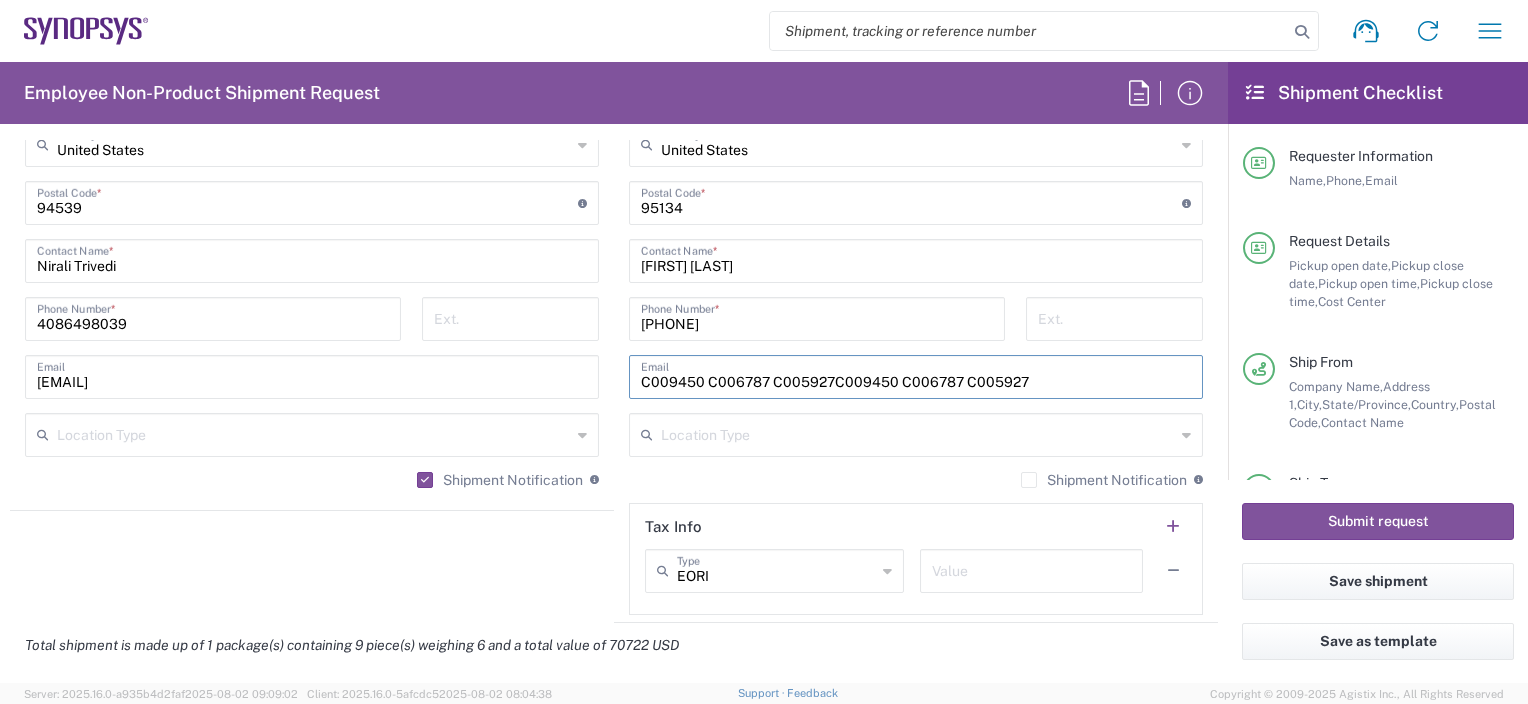 click on "C009450 C006787 C005927C009450 C006787 C005927" at bounding box center [916, 375] 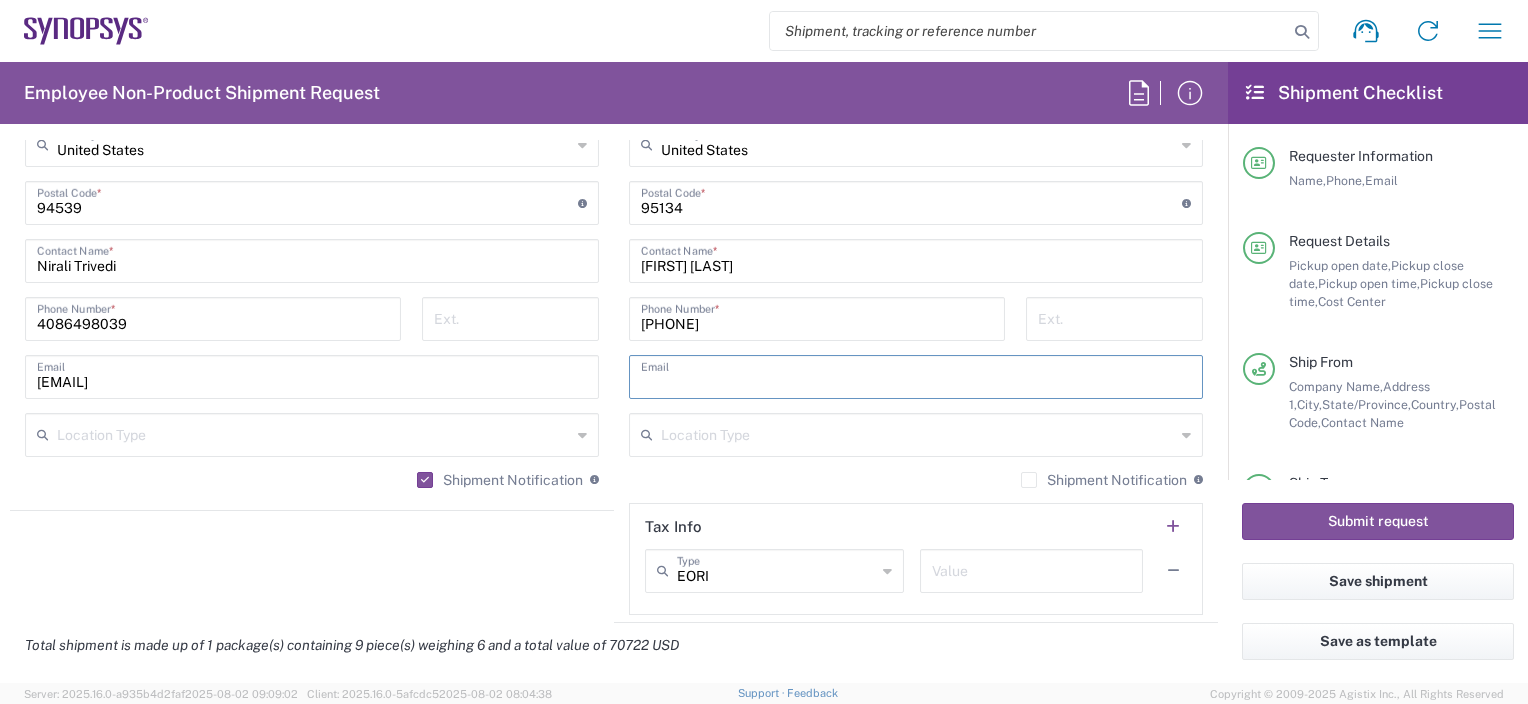 click at bounding box center (916, 375) 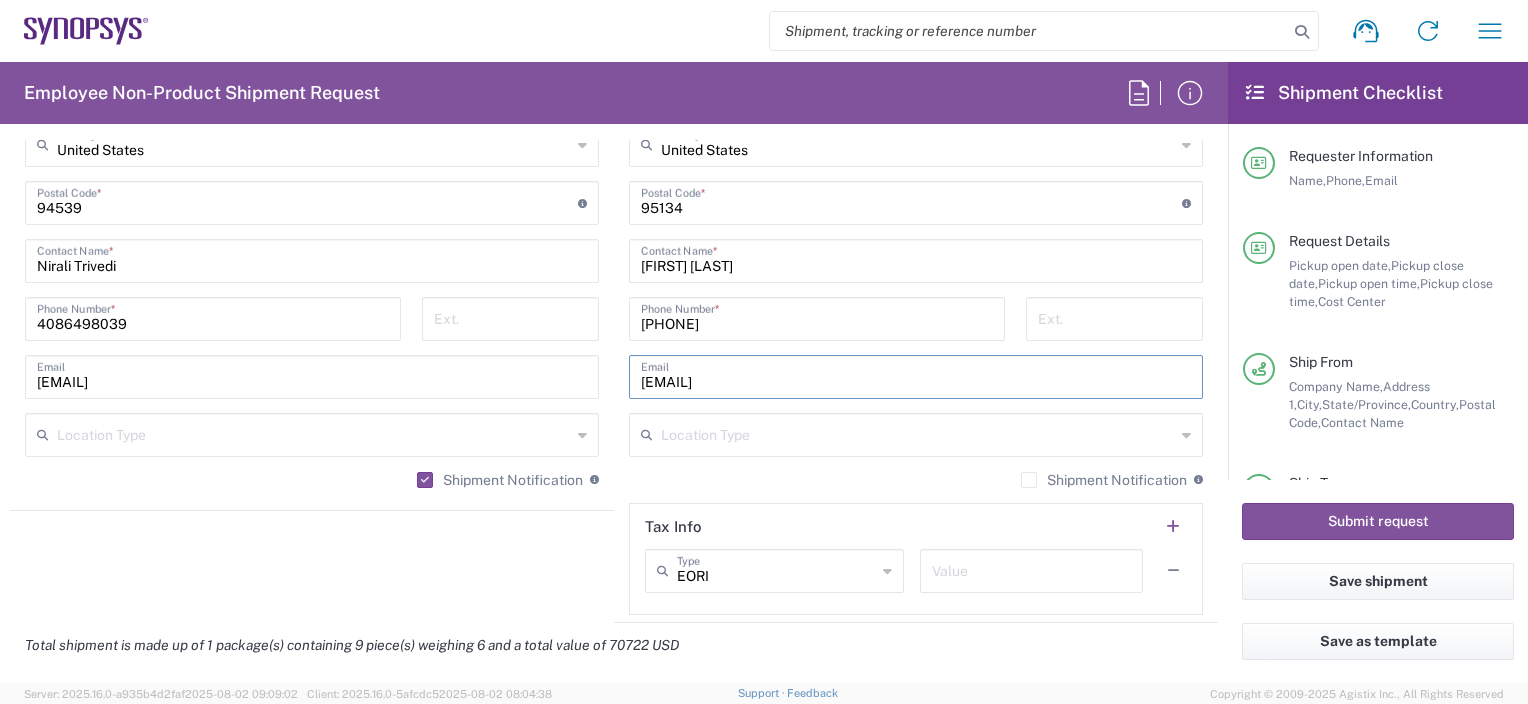 paste on "[EMAIL]" 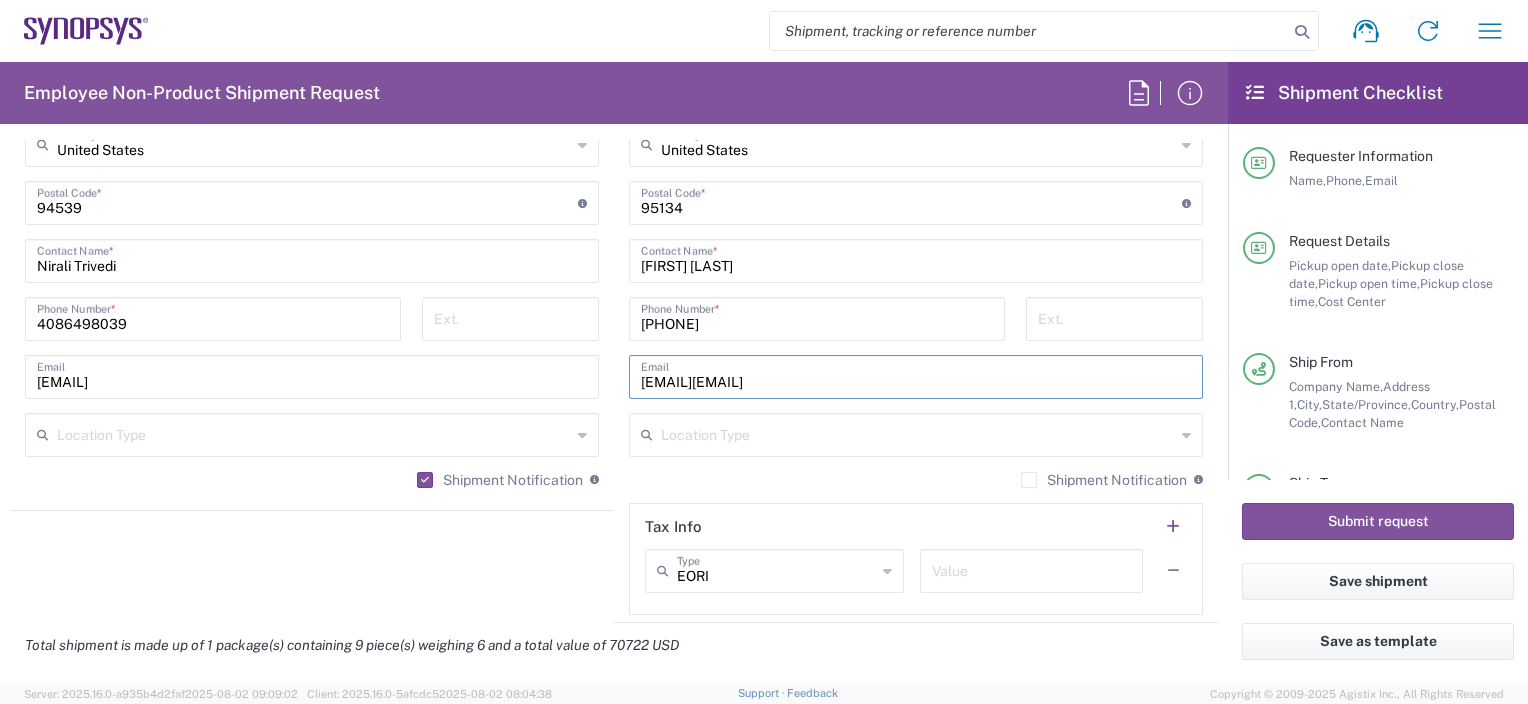 click on "[EMAIL][EMAIL]" at bounding box center [916, 375] 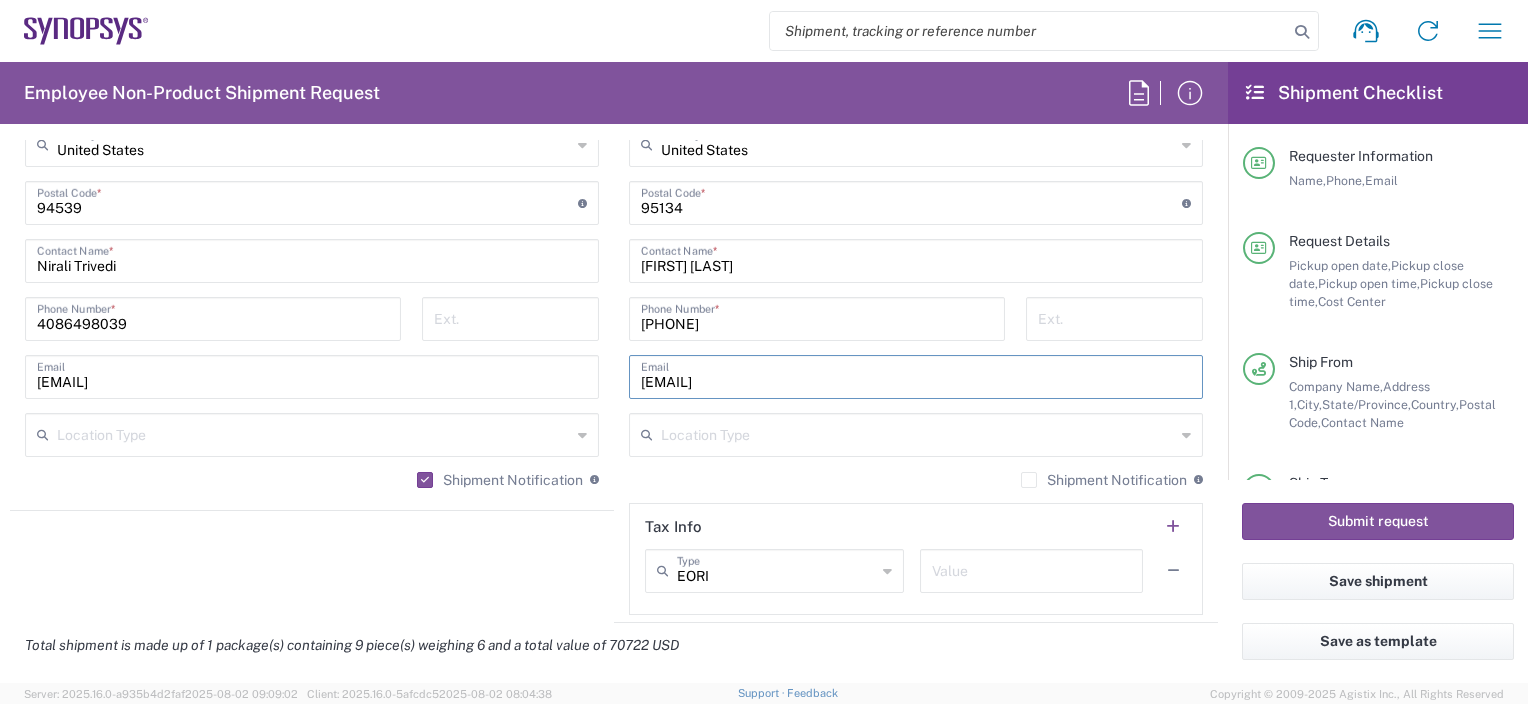 type on "[EMAIL]" 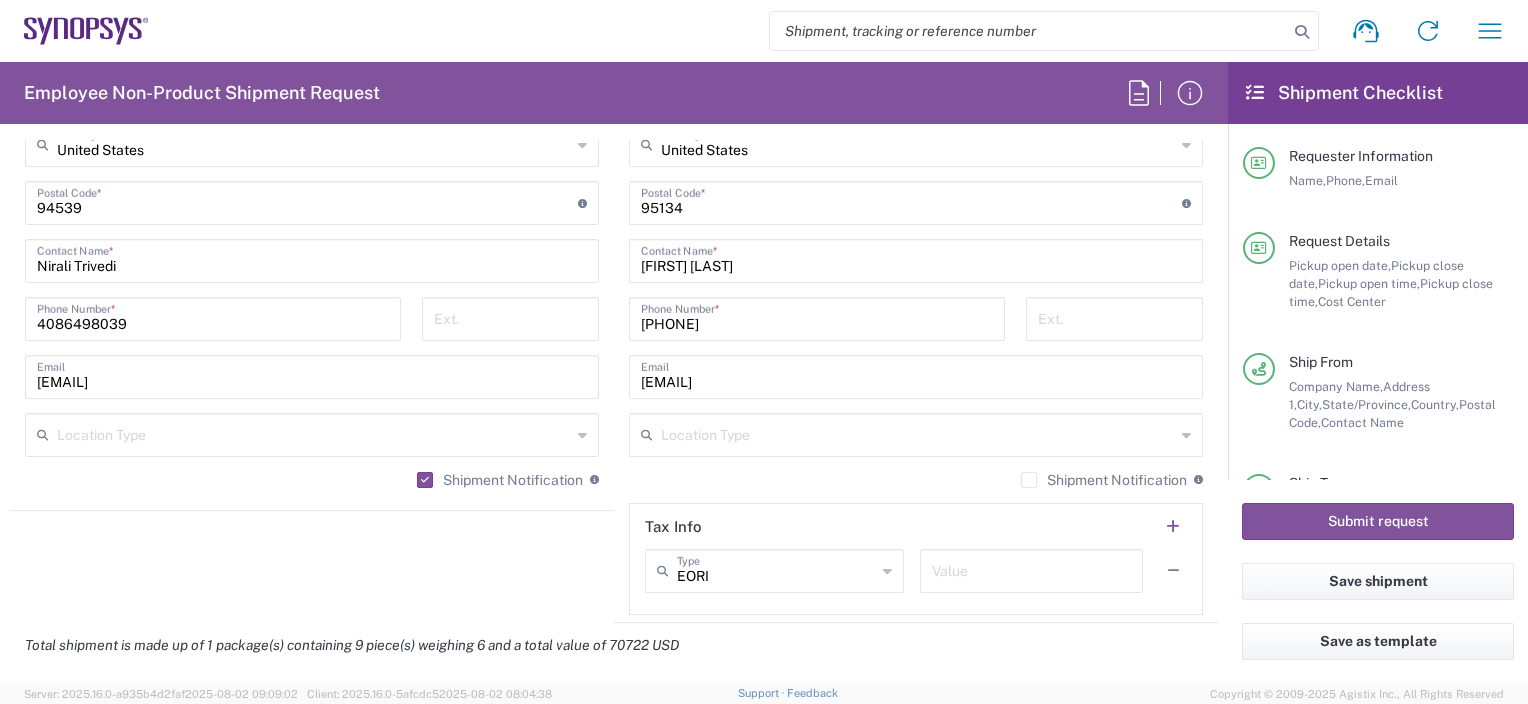 click on "Location  Aachen DE04 Agrate Brianza IT01 Aschheim DE02 Atlanta US60 Austin US26 Bangalore RMZ IN01 Bangalore RMZ IN02 Bangalore RMZ IN08 Bangalore RMZ IN25 Bangalore RMZ IN33 Bangalore RMZ IN37 Bangalore RMZ IN47 Bangalore SIG IN32 Bangalore SIG IN7D Beijing CN30 Belfast GB78 Bellevue US28 Berlin DE16 Berlin DE20 Berlin DE21 Berlin DE22 Bhubaneswar IN68 Bloomington US6J Boulder US1F Boulder US1P Boxborough US8W Bristol GB35 Bucharest RO03 Burlington US1A Burnaby CA Burnaby CA18 Calgary CA11 Cluj-Napoca RO02 Colombo LK01 Colombo LK02 Colorado Springs US1H Copenhagen DK01 Da Nang VN03 Da Nang VN06 Dublin IE02 Edinburgh GB32 EG01 Eindhoven NL20 Enschede NL03 Erfurt DE06 Espoo FI01 Exeter GB29 GB34 Bristol Gdansk PL01 Gilbert US1J Glasgow GB28 Gyumri AM10 Haifa IL61 Hanoi VN09 Hatfield GB21 Headquarters USSV Herndon US6L Hillsboro US03 Ho Chi Minh City VN04 Ho Chi Minh City VN07 Ho Chi Minh City VN08 Hong Kong HK02 Hsinchu TW04 Hsinchu TW12 Hsinchu TW14 Hsinchu TW15 Hsinchu TW17 Hsinchu TW19 Hsinchu TW21 * * *" 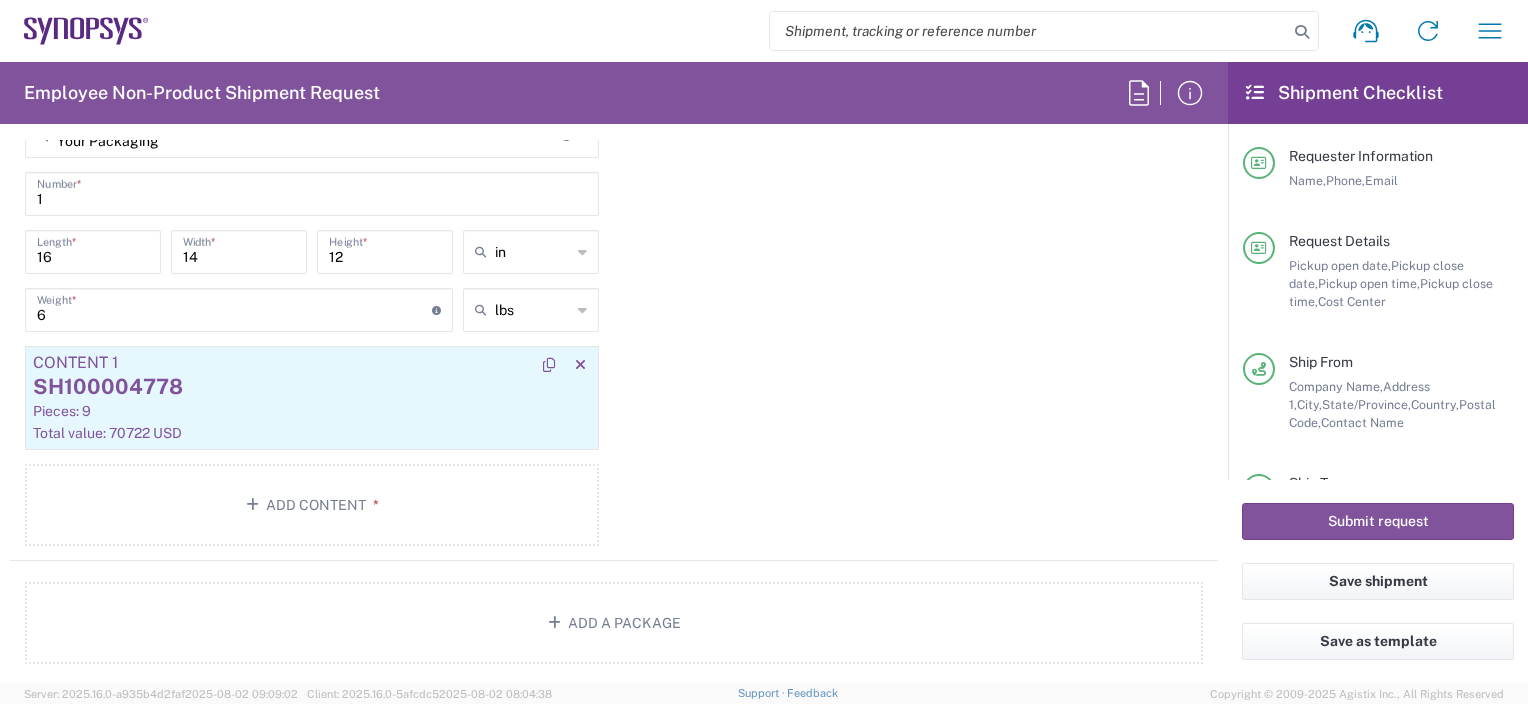 scroll, scrollTop: 1900, scrollLeft: 0, axis: vertical 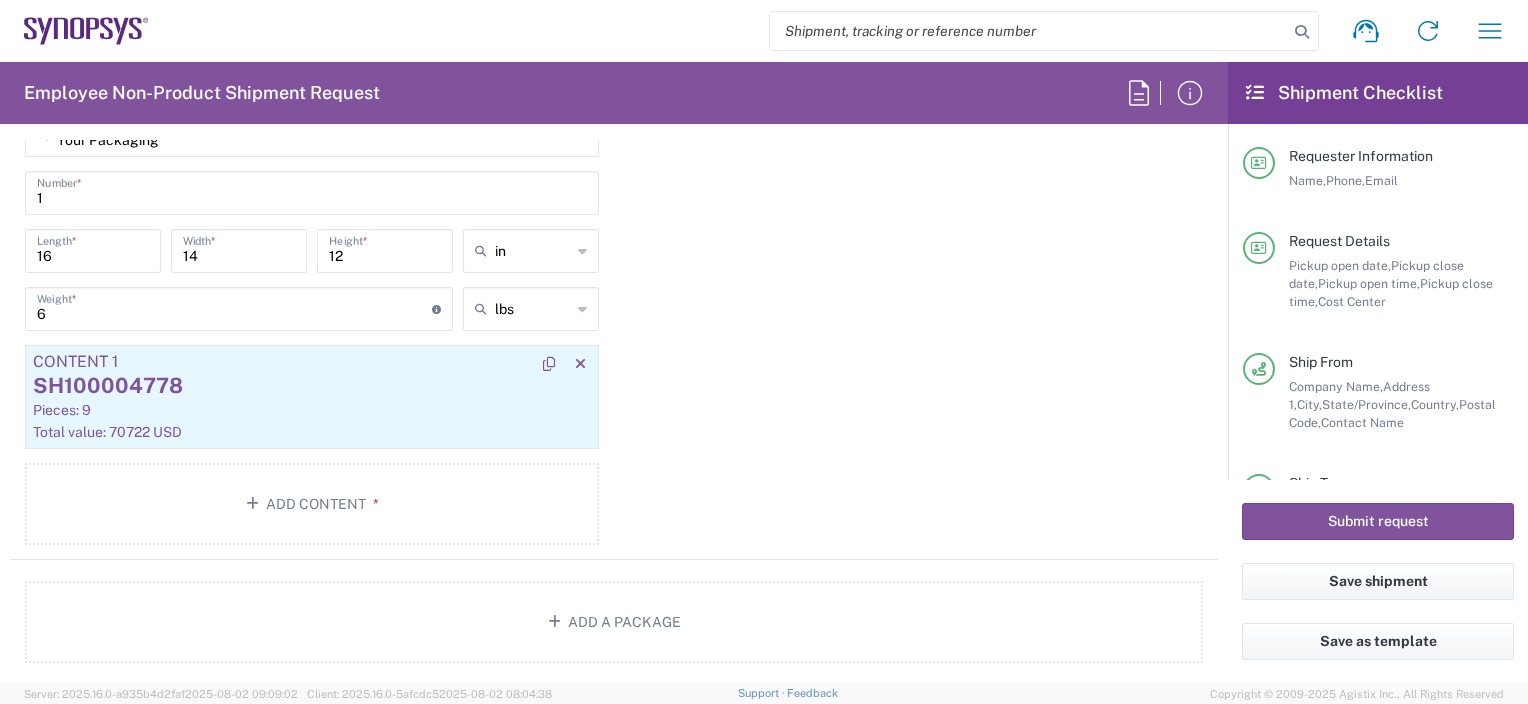 click on "SH100004778" 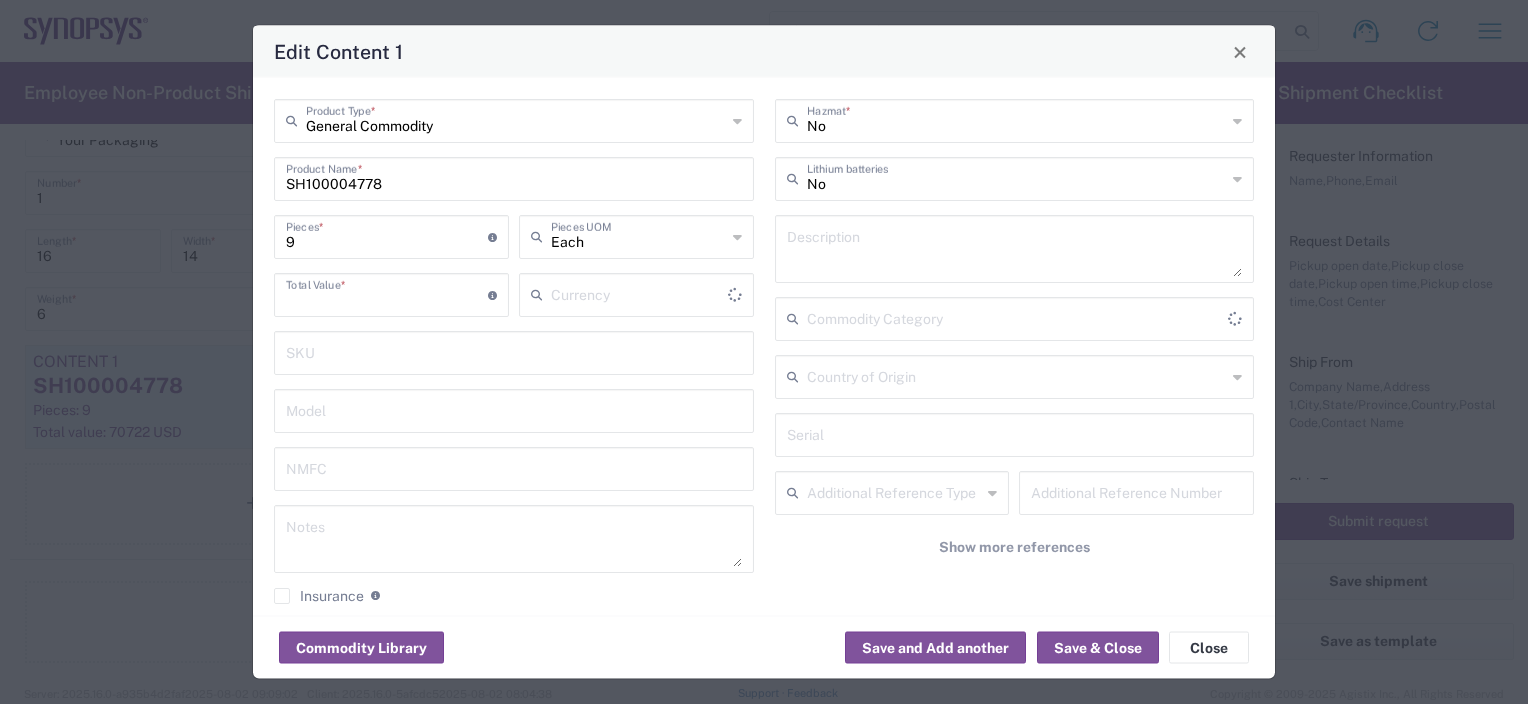type on "US Dollar" 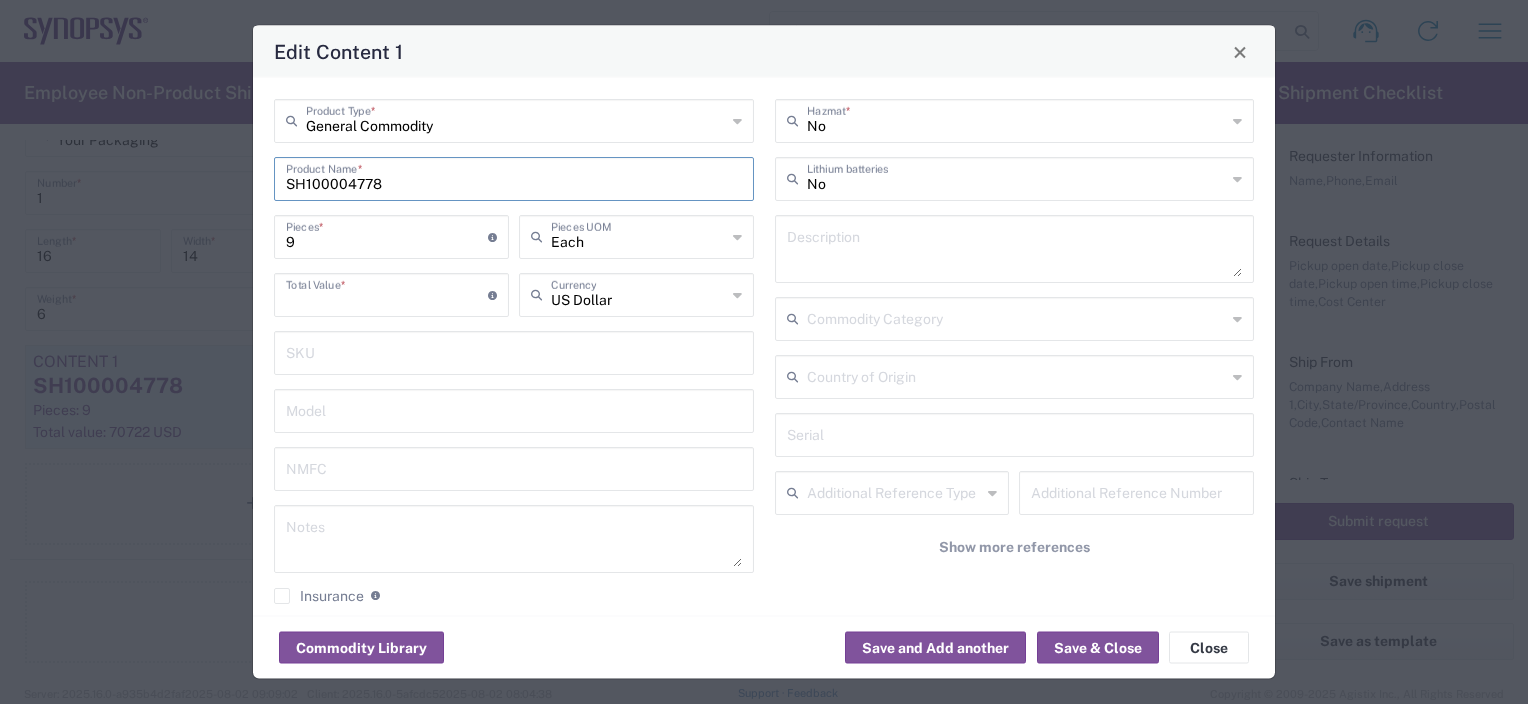 drag, startPoint x: 383, startPoint y: 176, endPoint x: 148, endPoint y: 156, distance: 235.84953 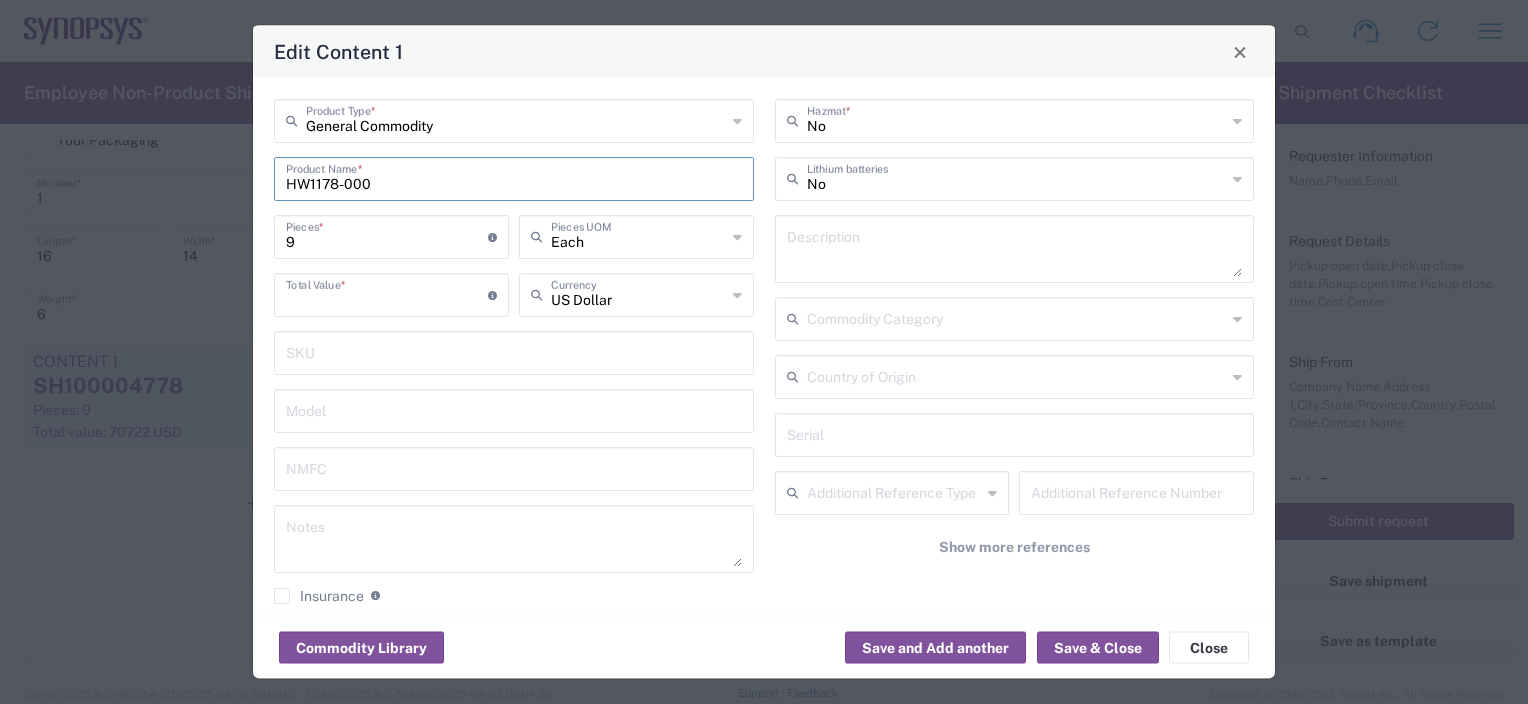type on "HW1178-000" 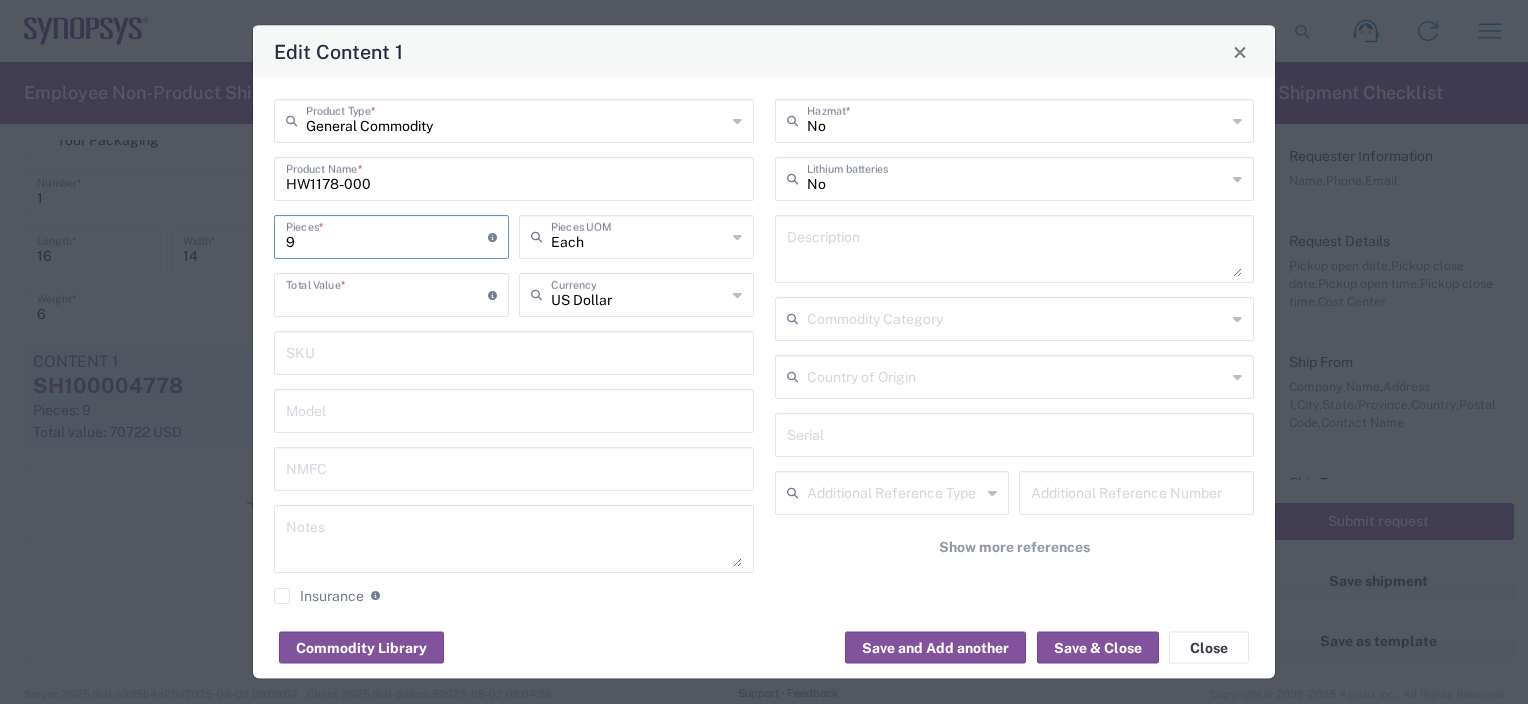 drag, startPoint x: 325, startPoint y: 240, endPoint x: 224, endPoint y: 225, distance: 102.10779 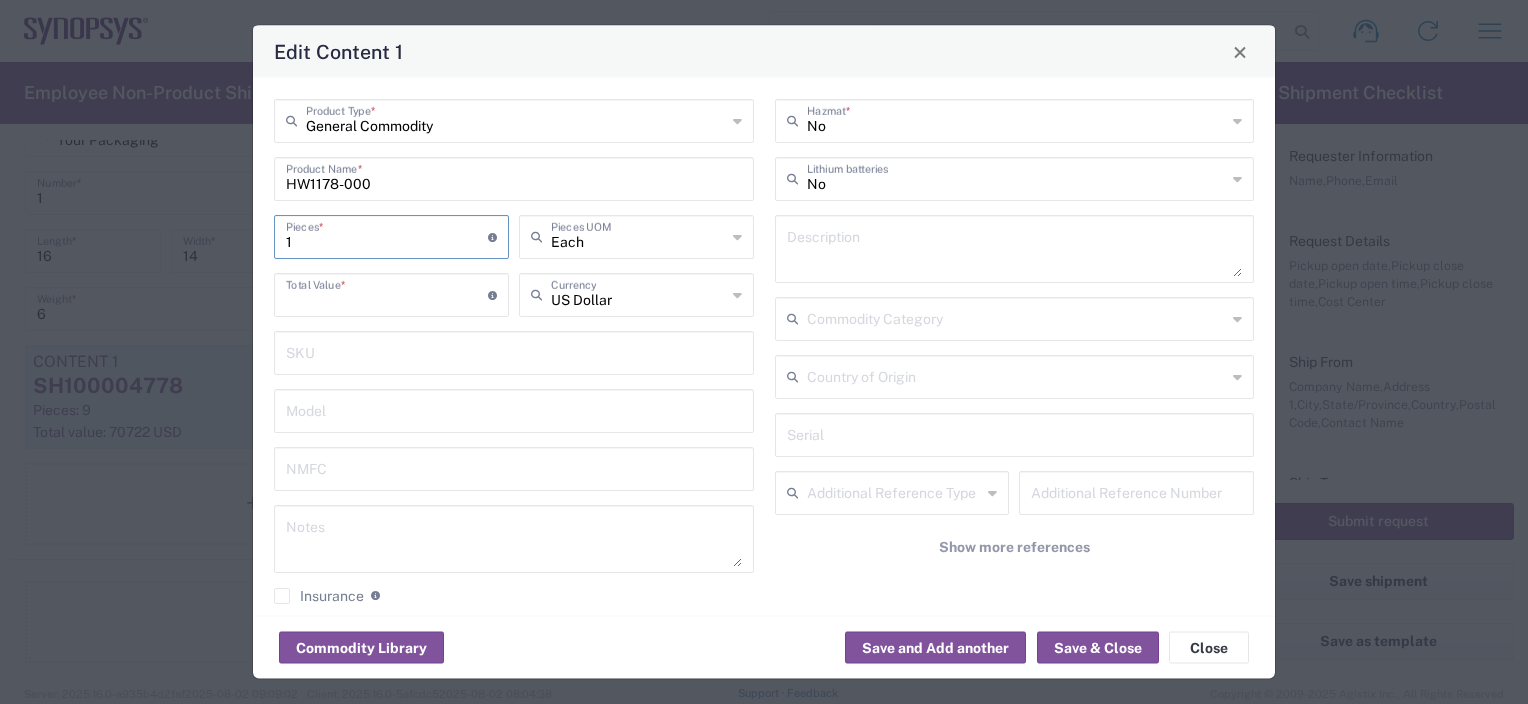 type on "1" 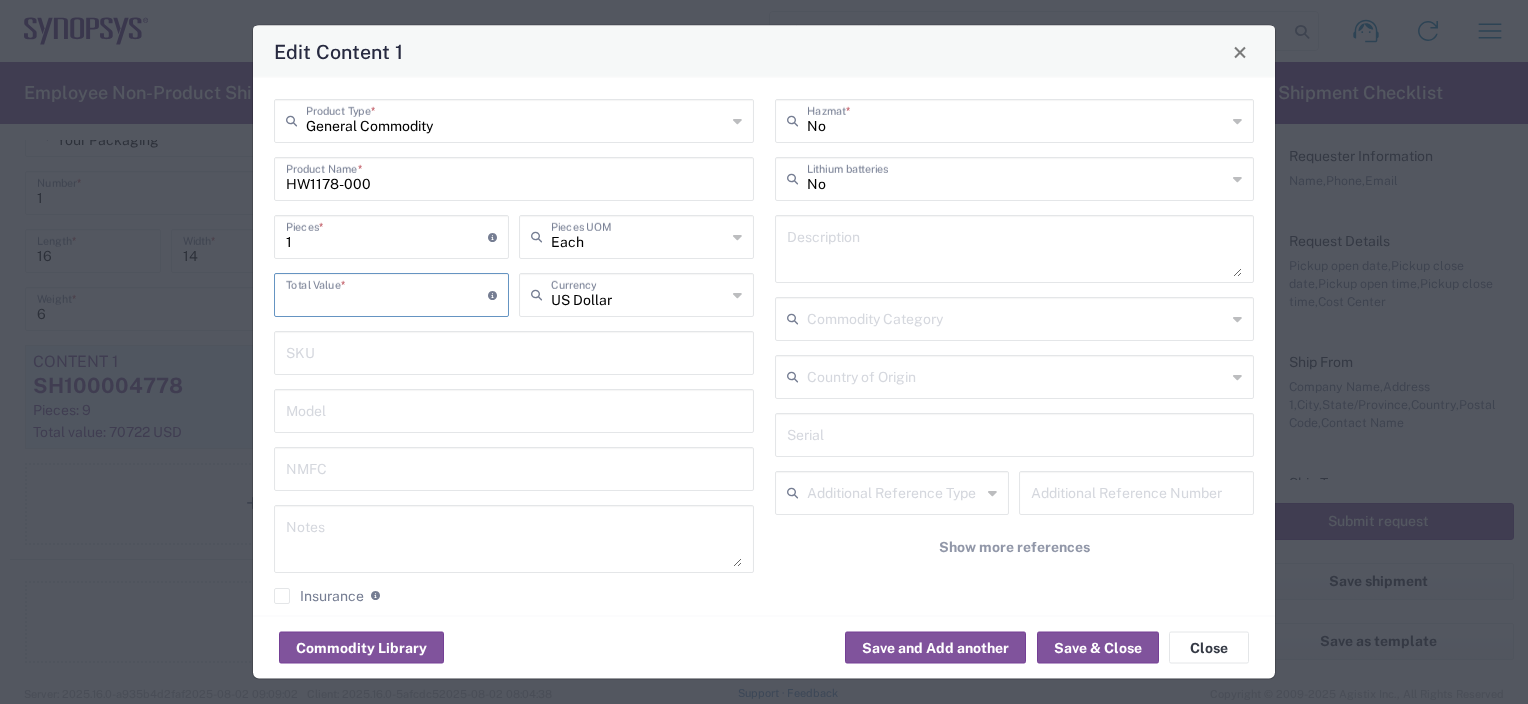 click on "[POSTAL_CODE]" at bounding box center [387, 293] 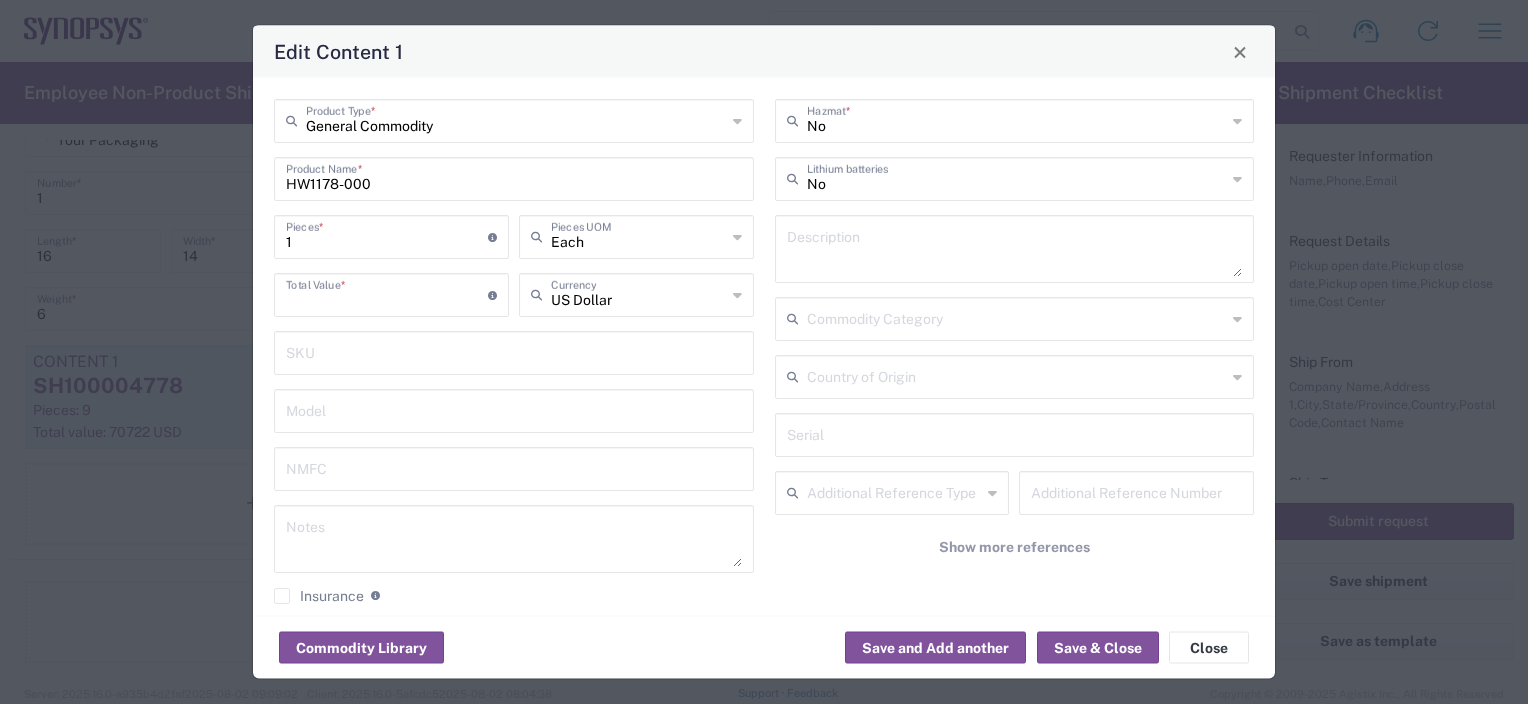 click at bounding box center (1015, 433) 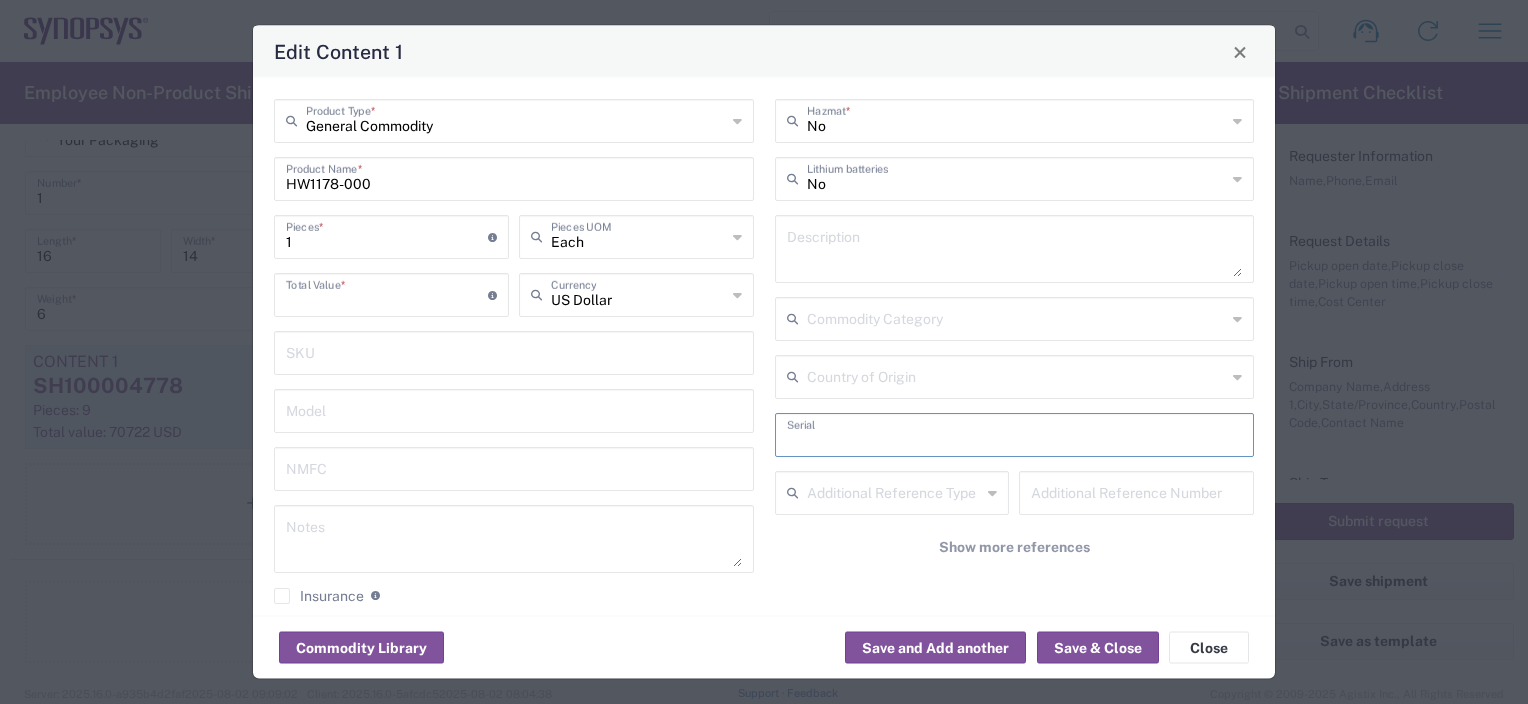 paste on "C009450" 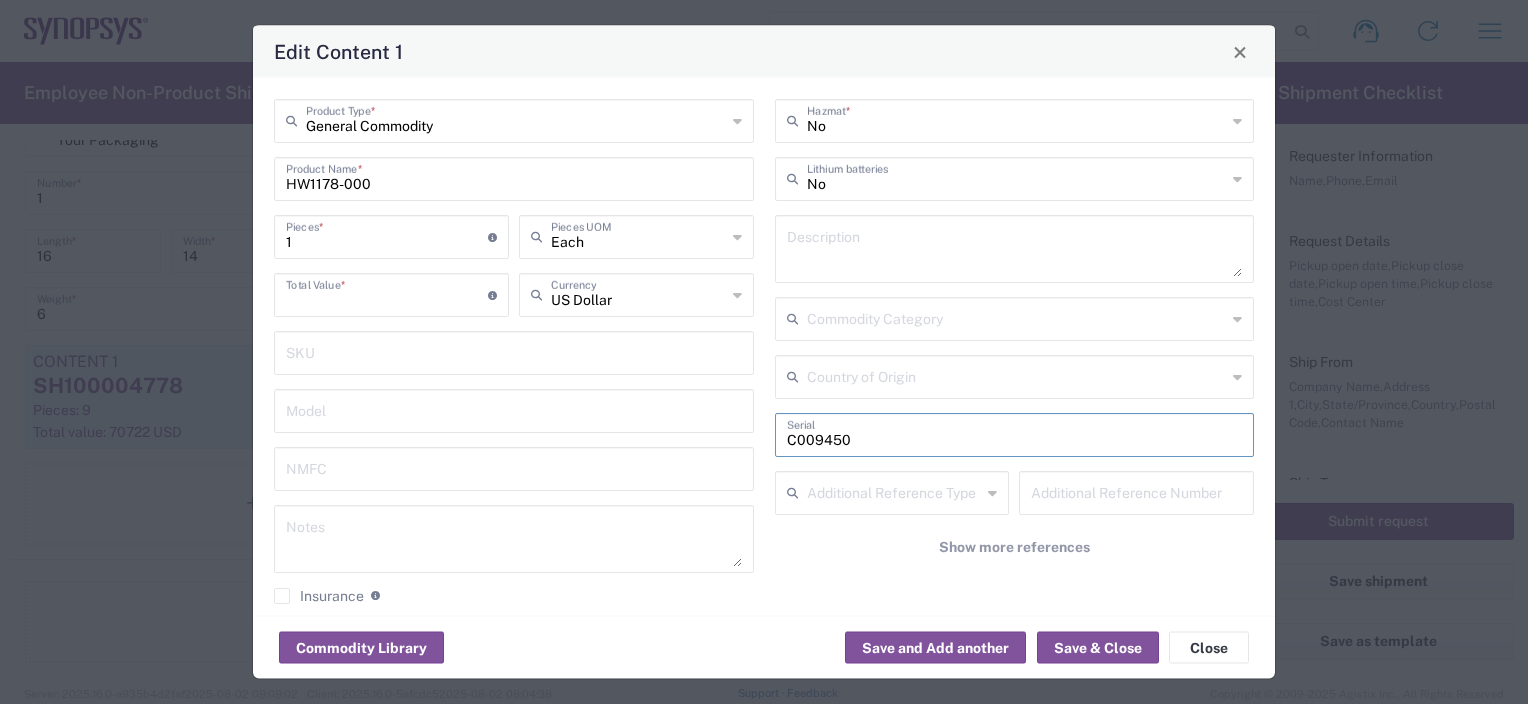 paste on "C009450" 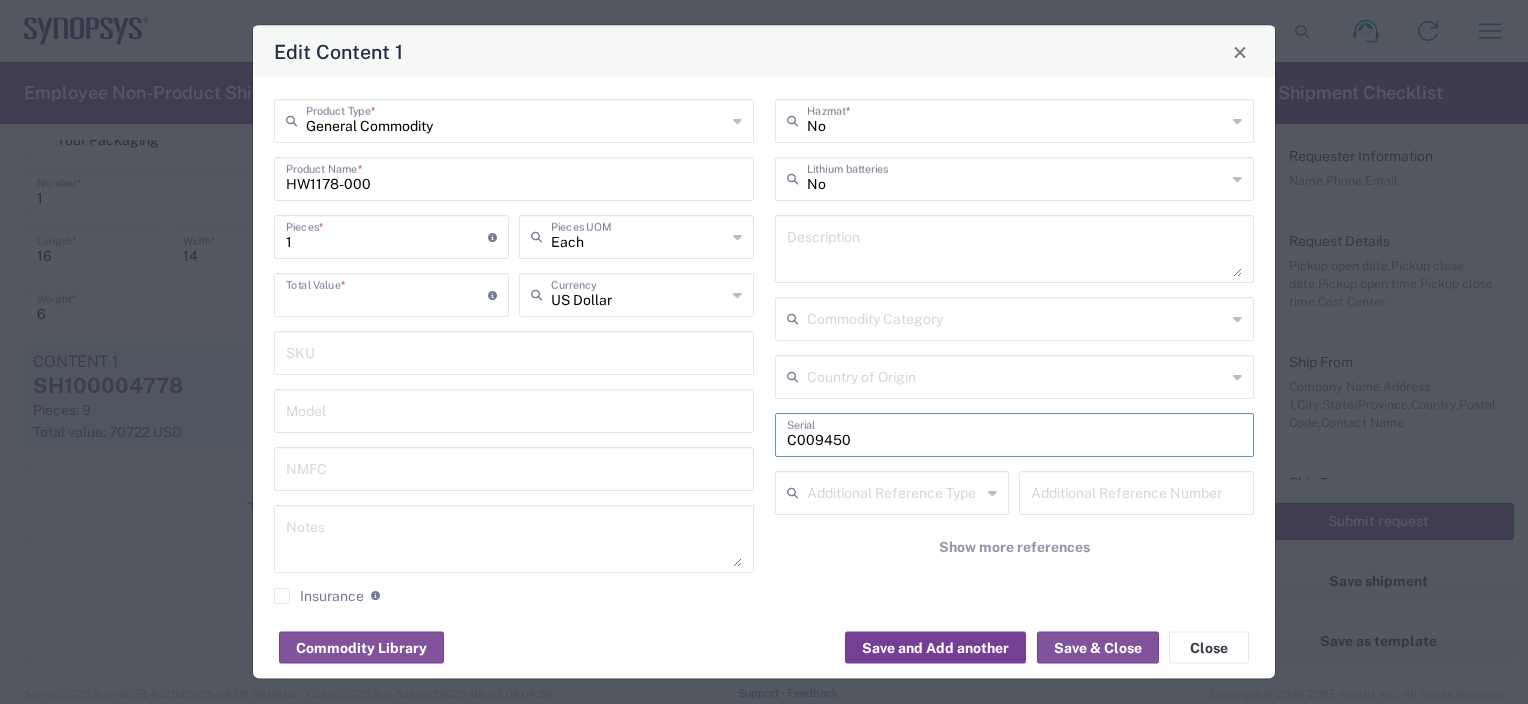 type on "C009450" 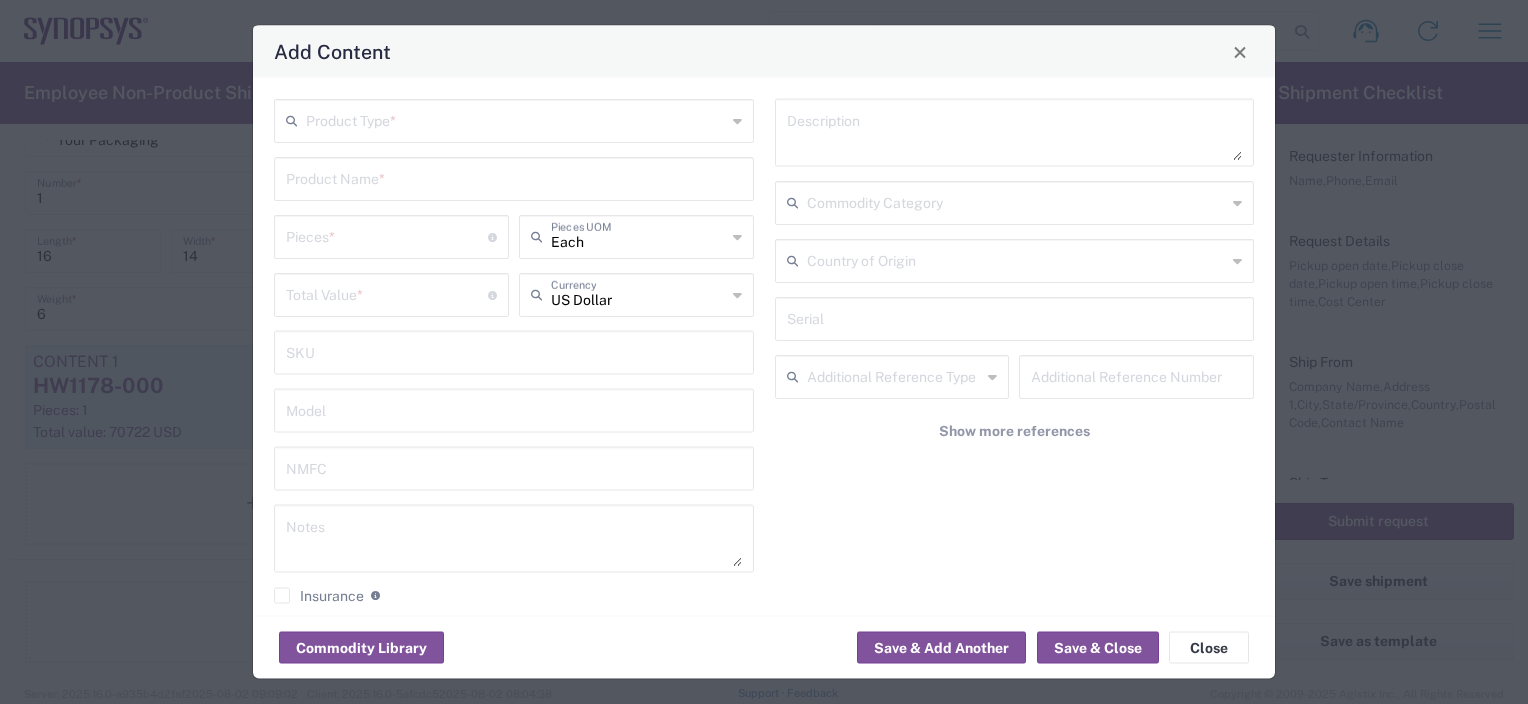 click at bounding box center [516, 119] 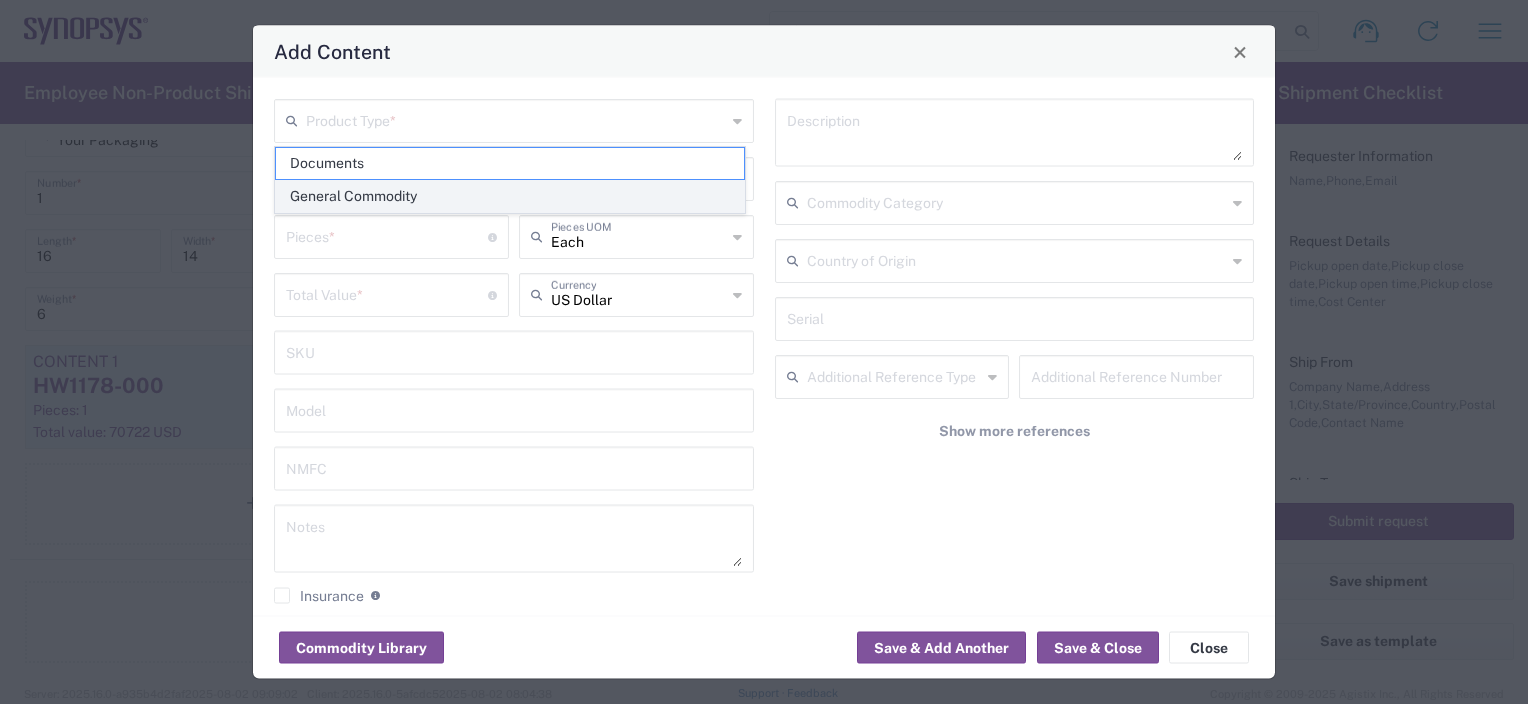 click on "General Commodity" 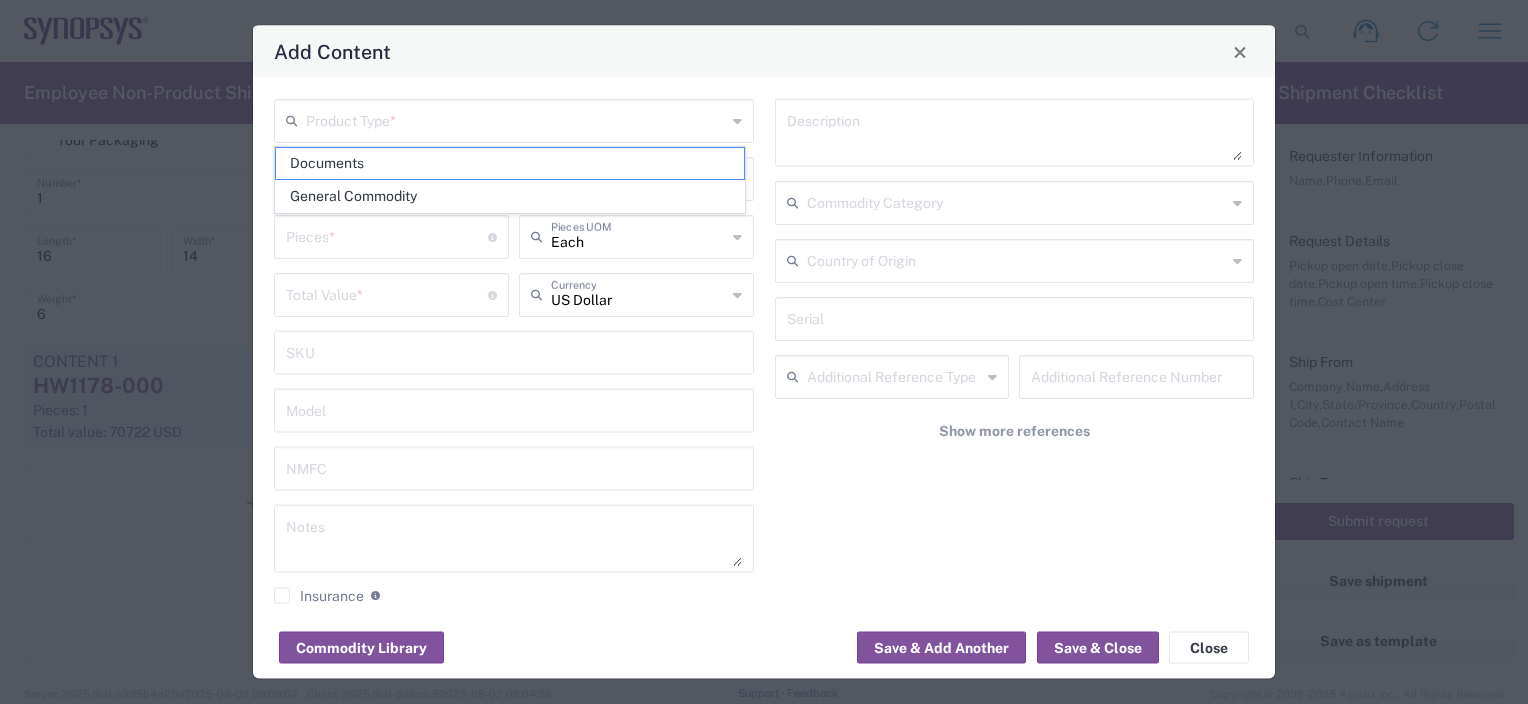 type on "General Commodity" 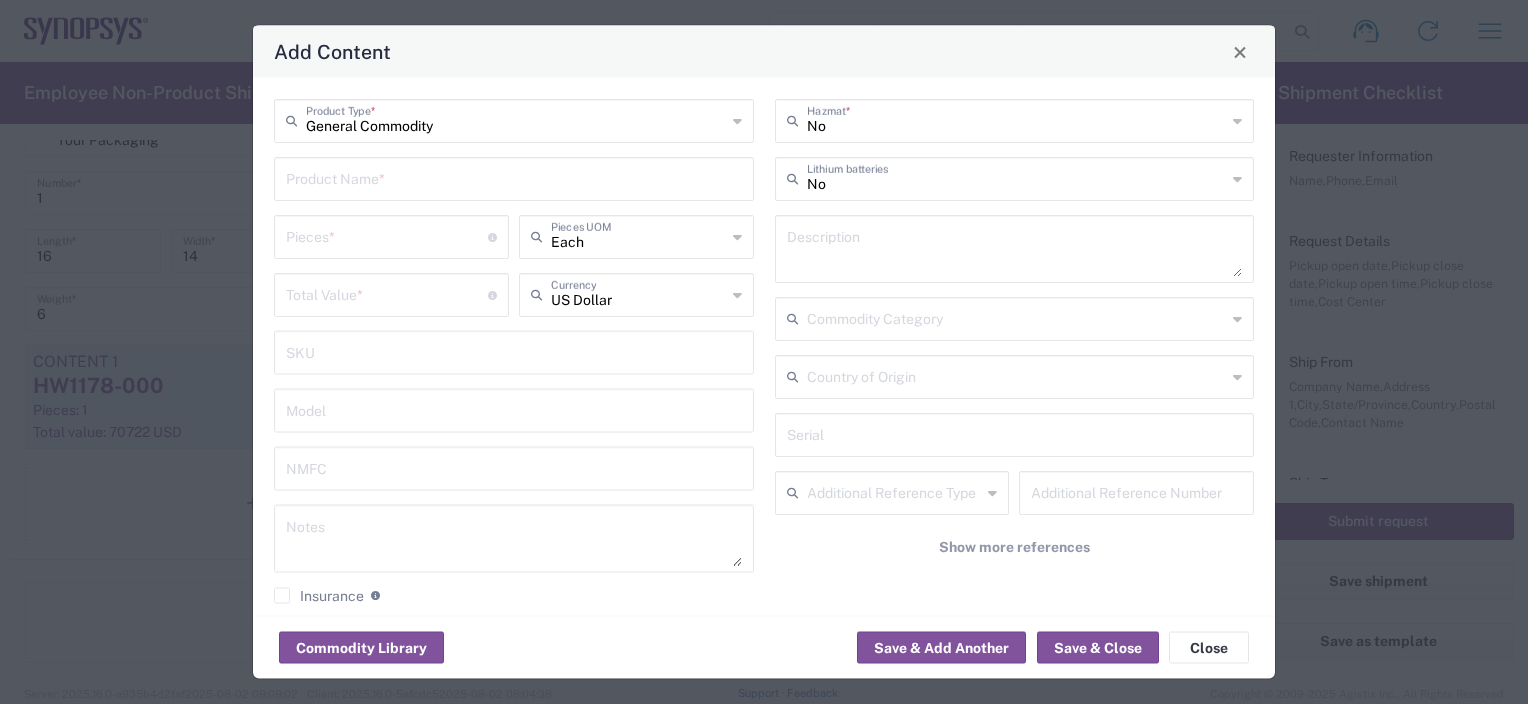 click at bounding box center [514, 177] 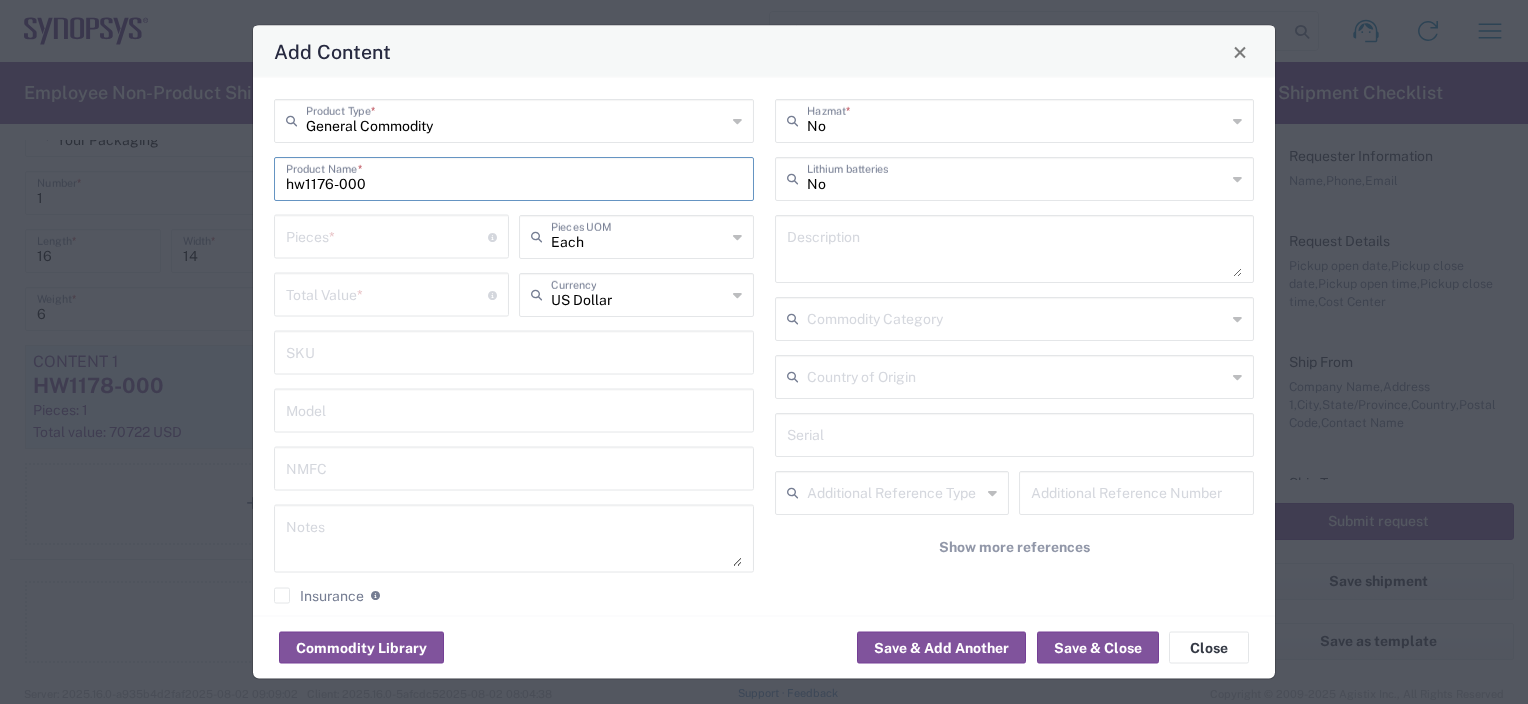 drag, startPoint x: 301, startPoint y: 181, endPoint x: 268, endPoint y: 181, distance: 33 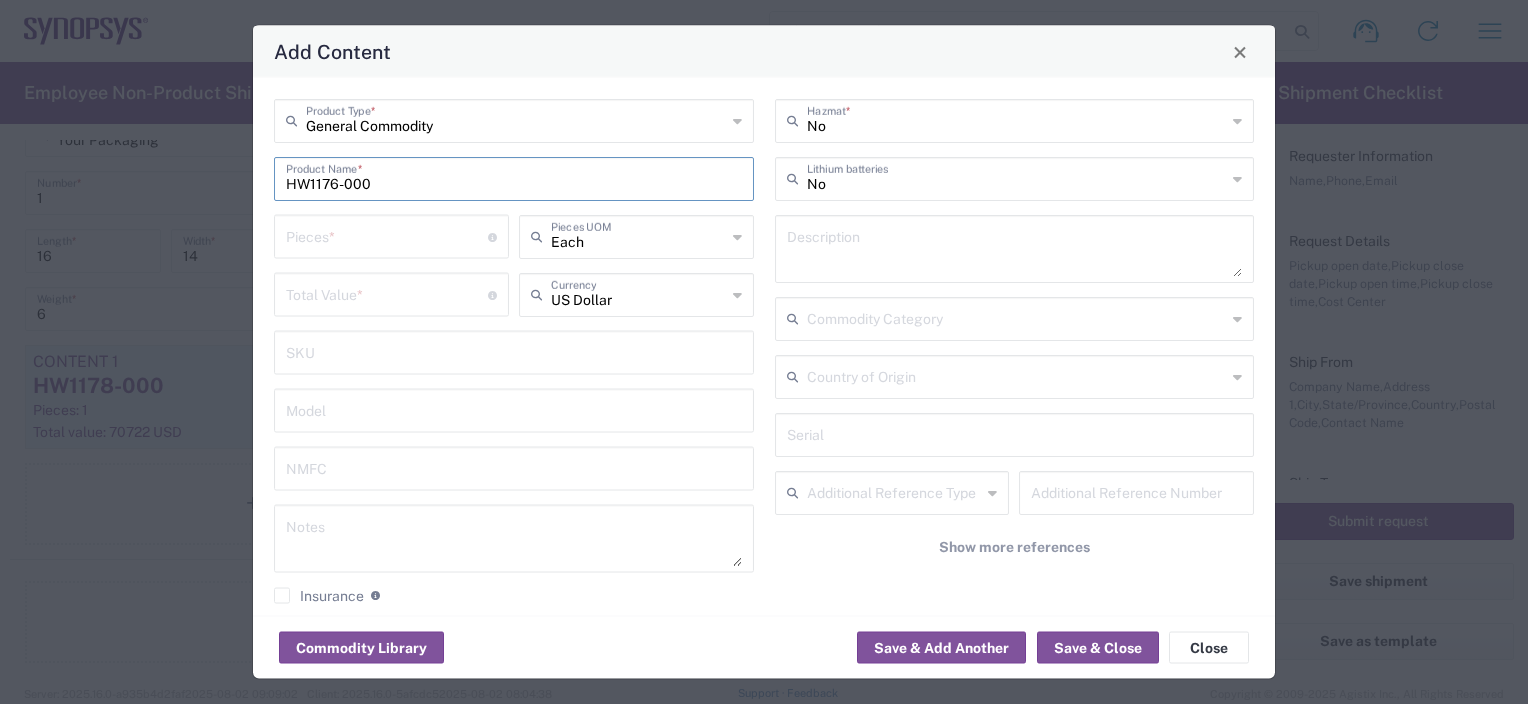 type on "HW1176-000" 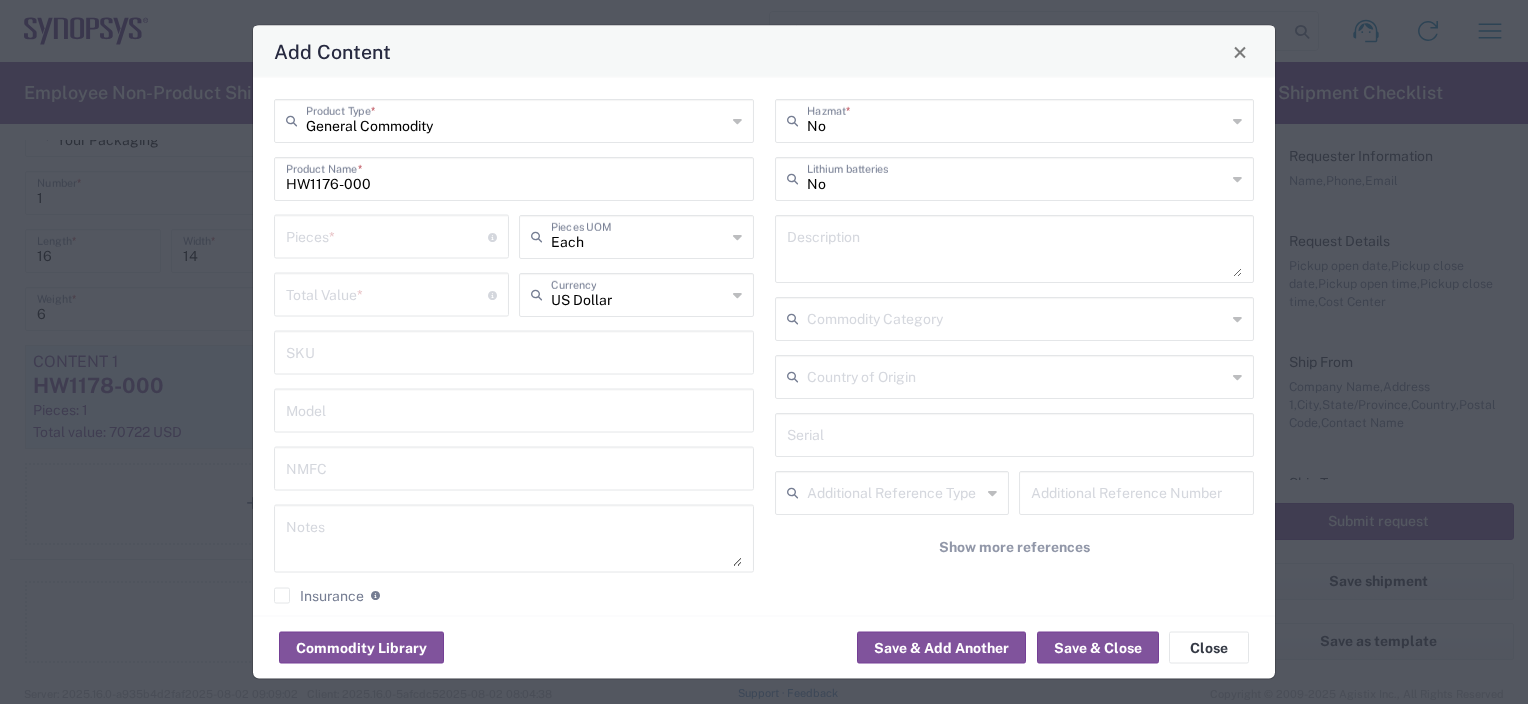 click on "Pieces  * Number of pieces inside all the packages" 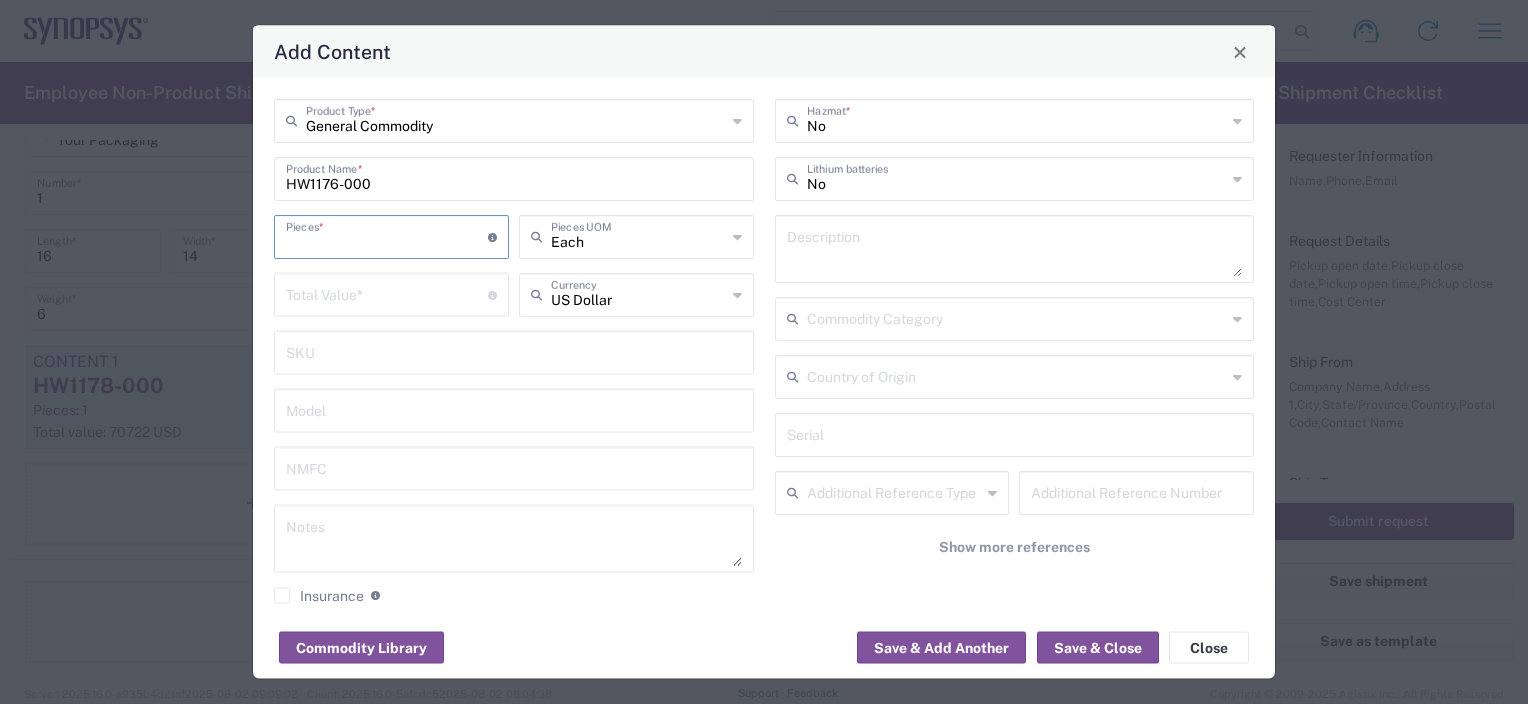 click at bounding box center [387, 235] 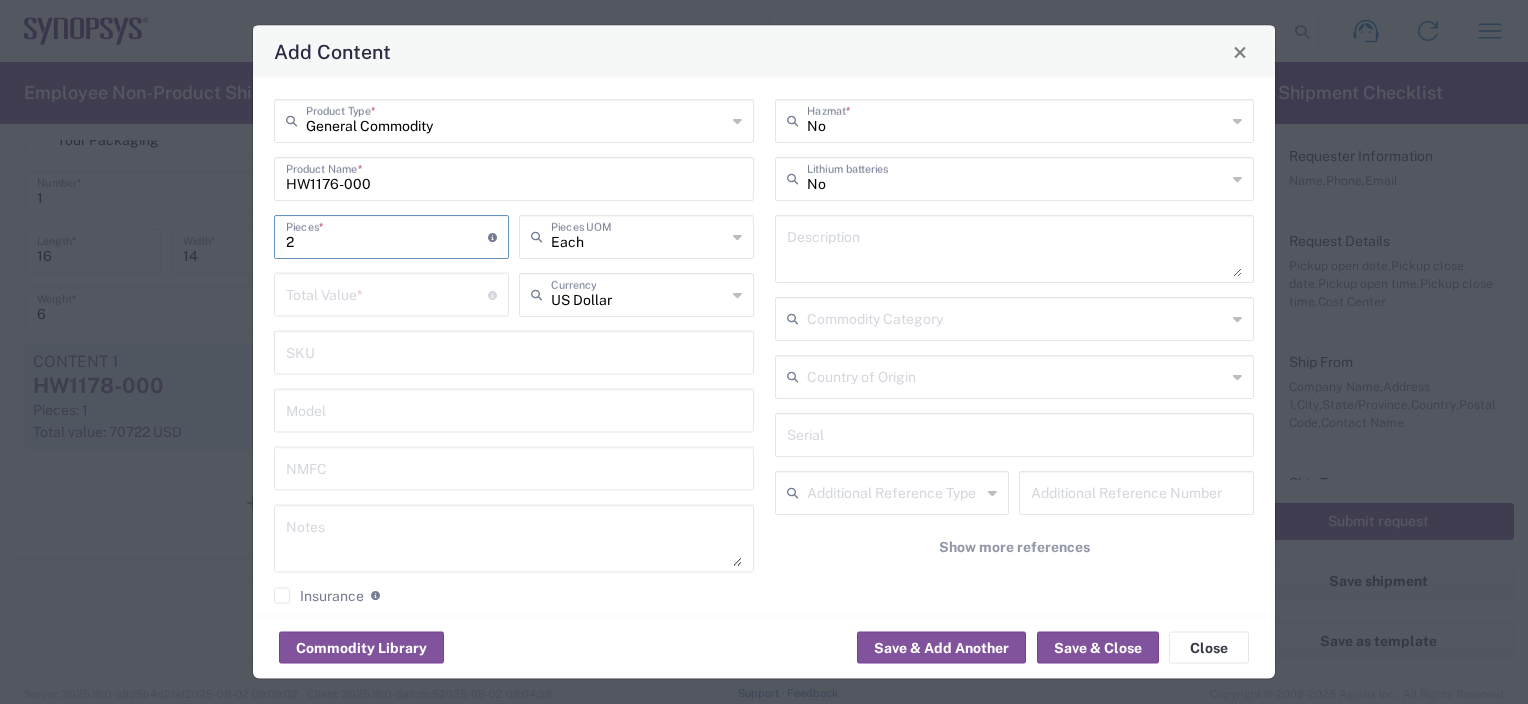 type on "2" 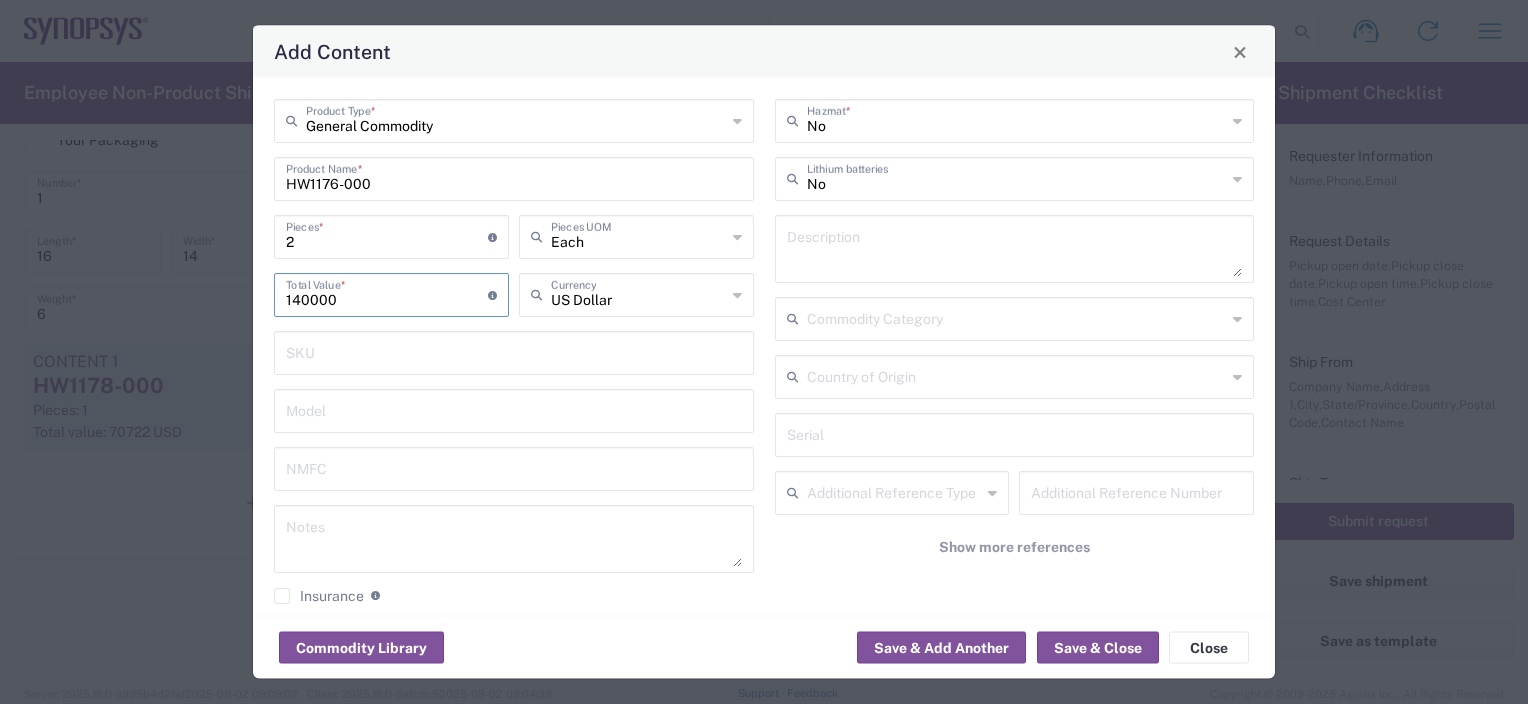 type on "140000" 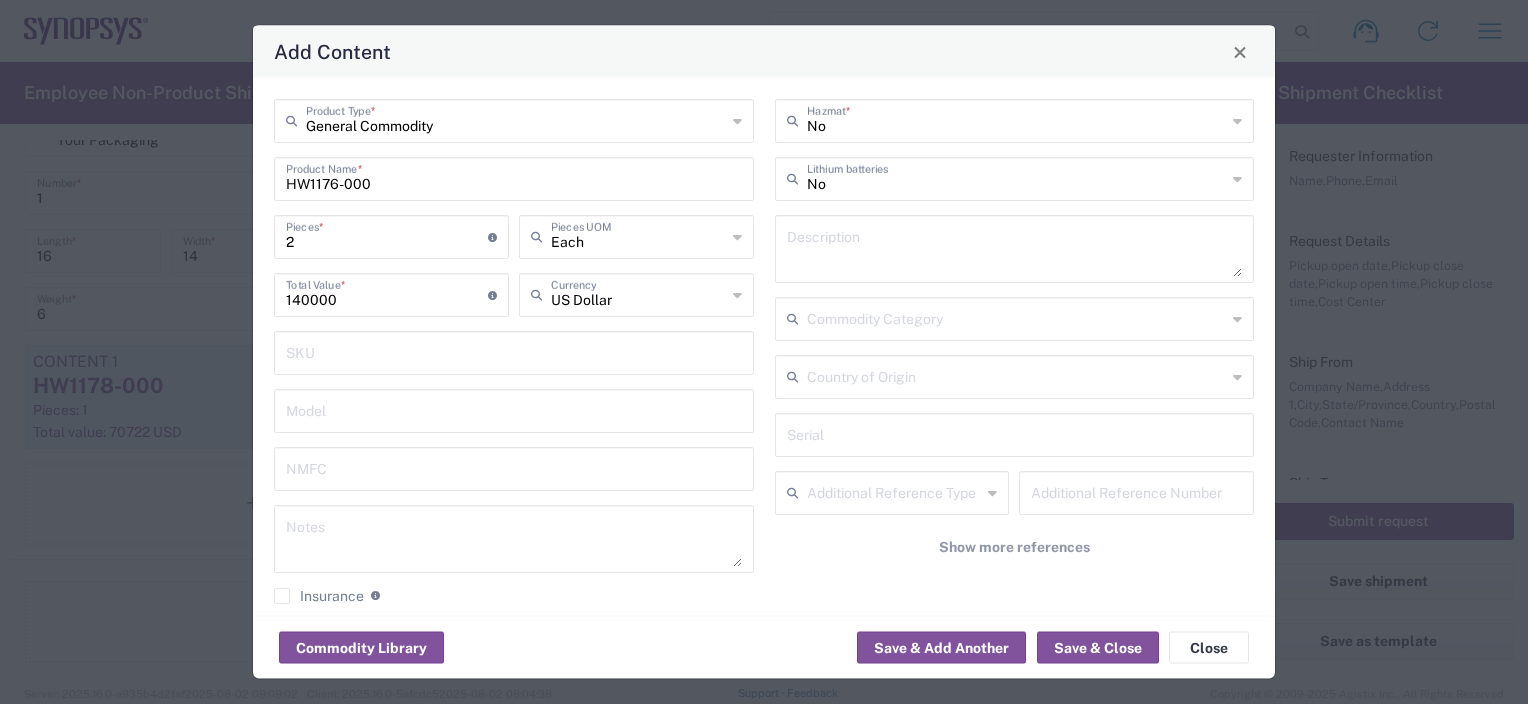 click at bounding box center [1015, 433] 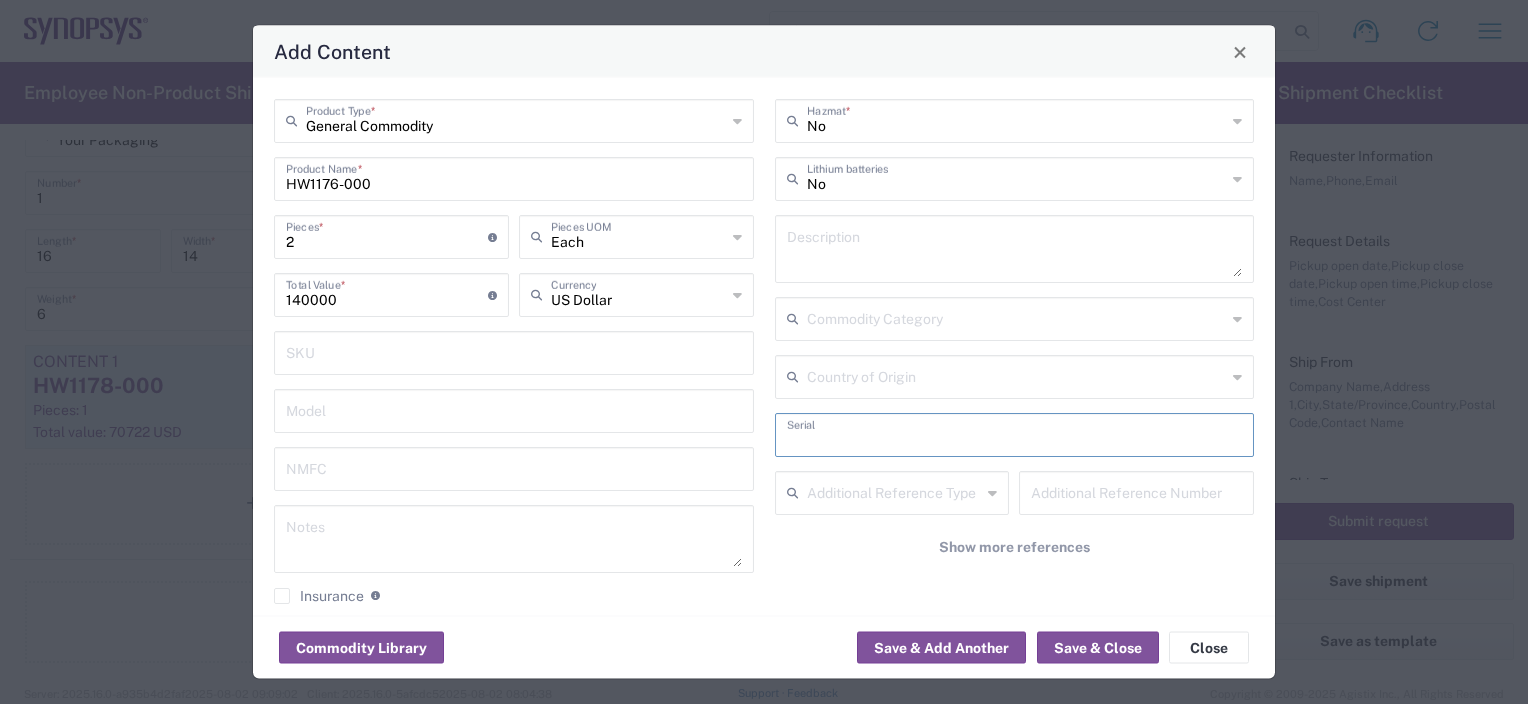 paste on "C006787 C005927" 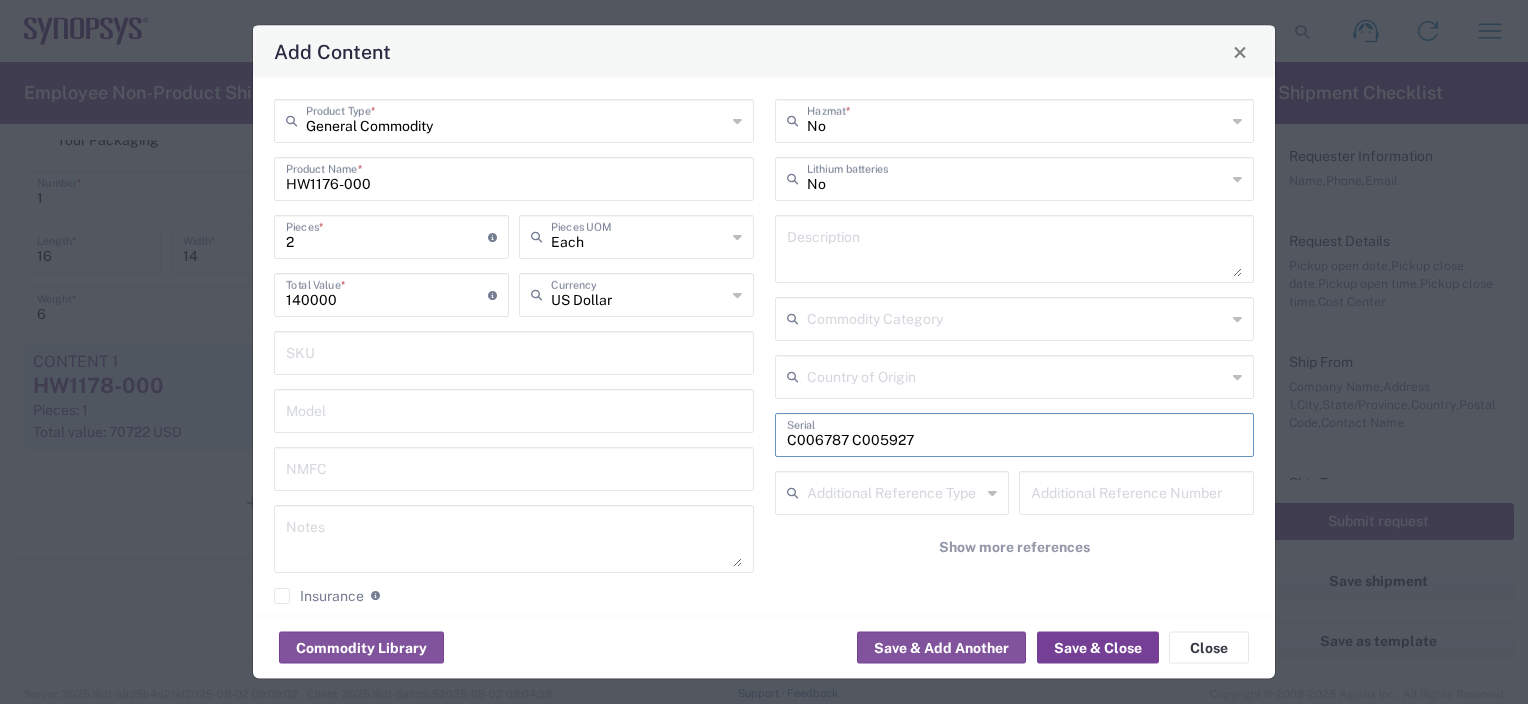 type on "C006787 C005927" 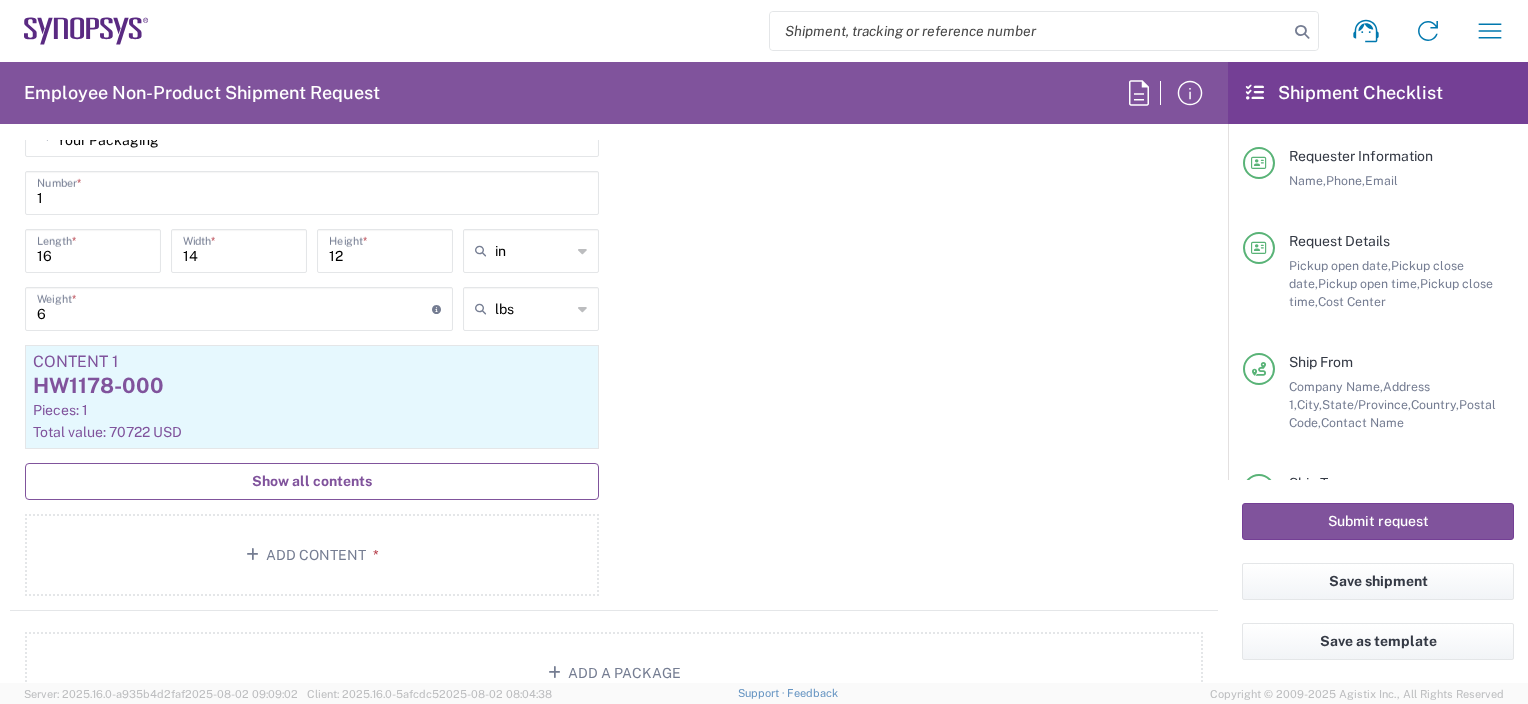 click on "Show all contents" 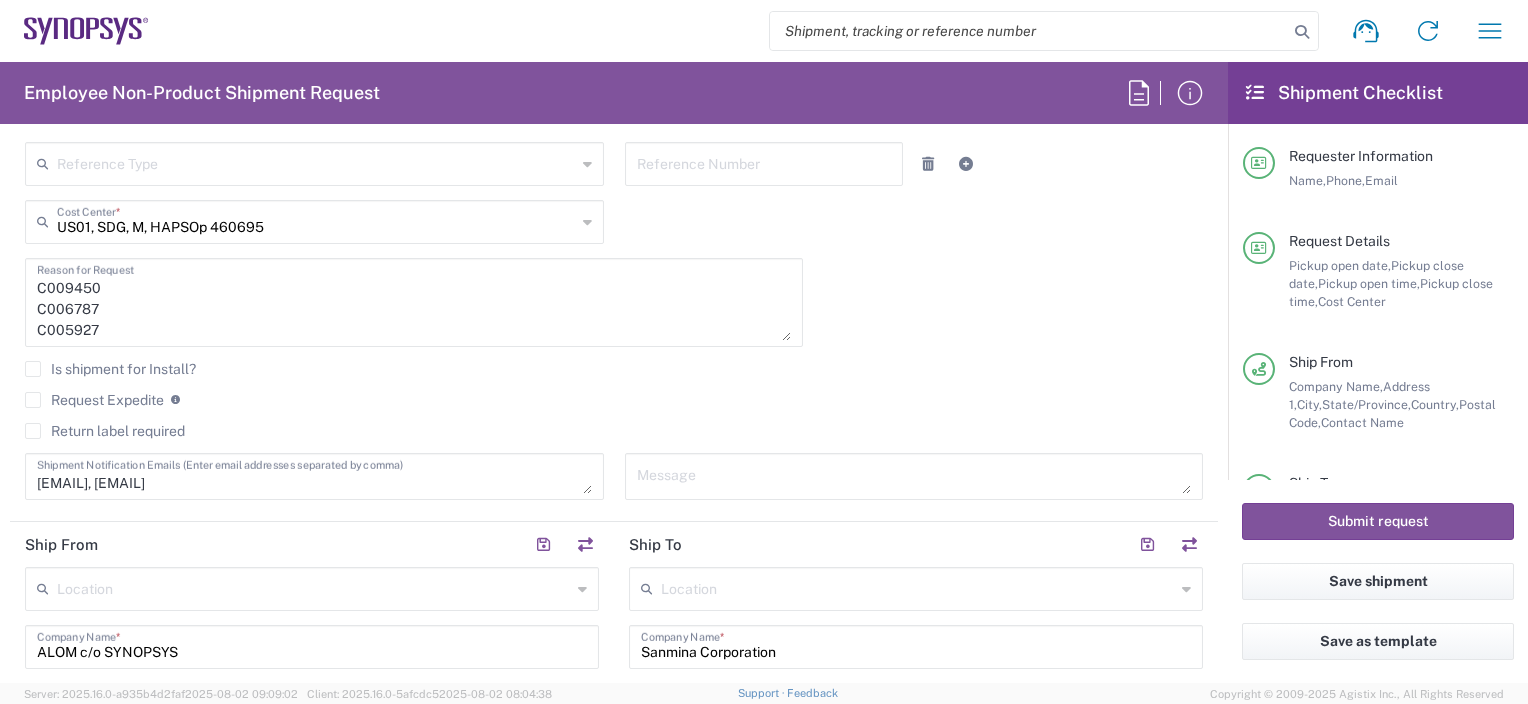 scroll, scrollTop: 400, scrollLeft: 0, axis: vertical 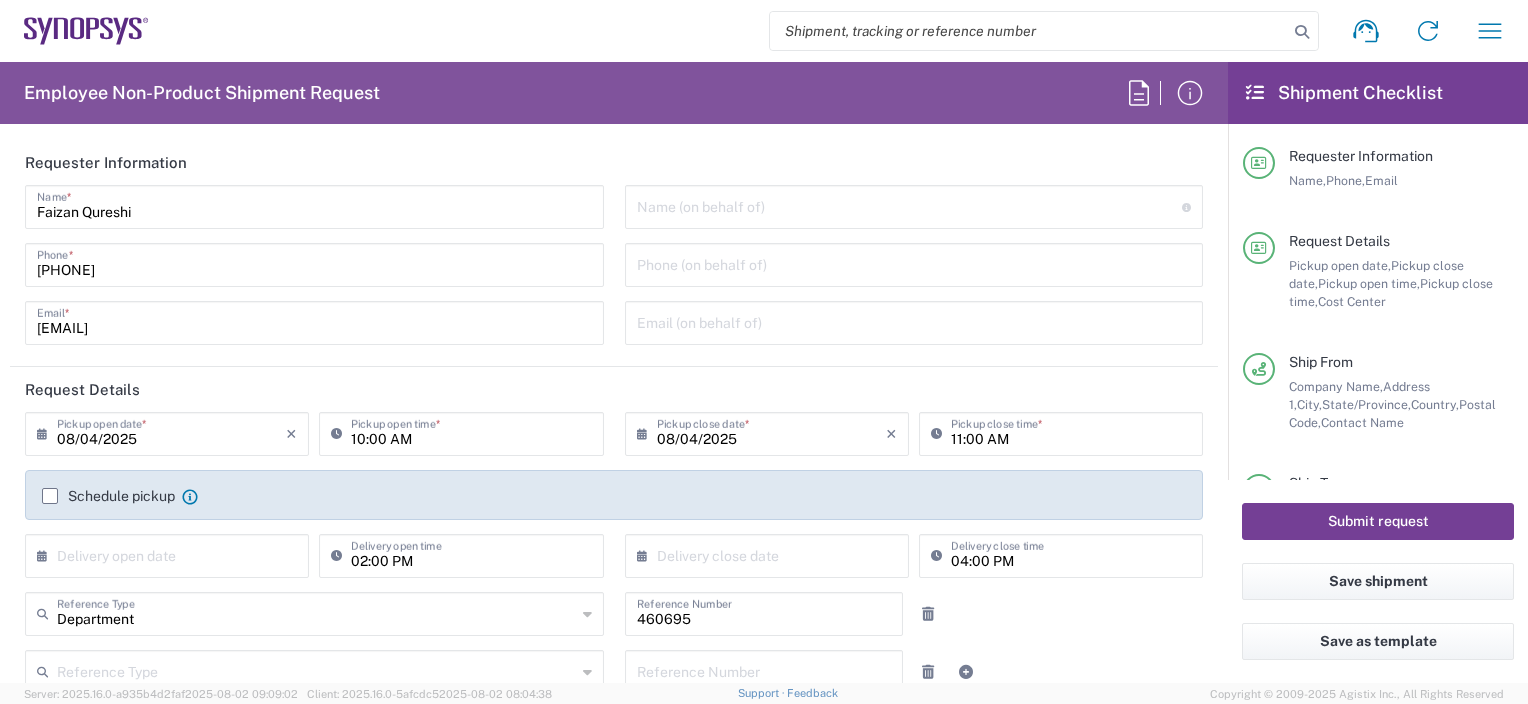 click on "Submit request" 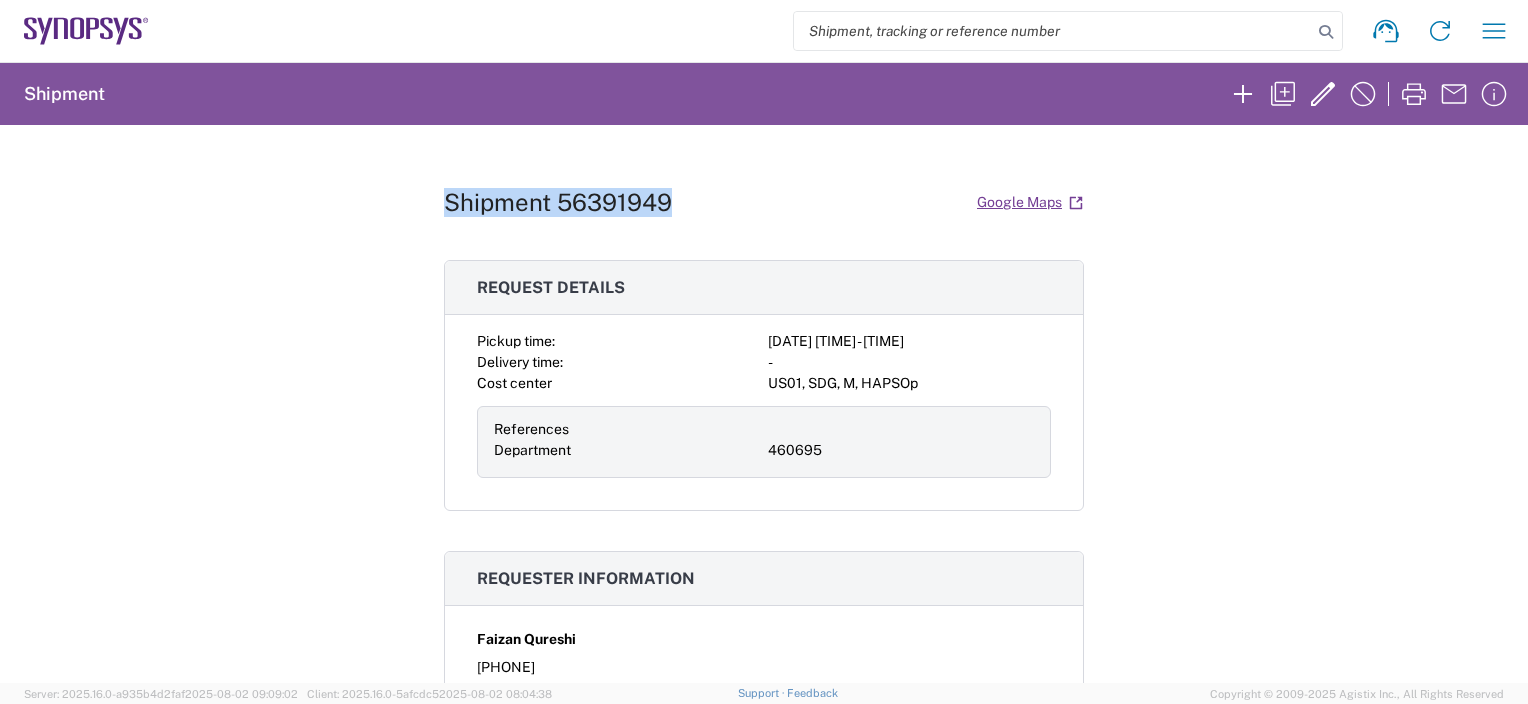 drag, startPoint x: 671, startPoint y: 203, endPoint x: 420, endPoint y: 203, distance: 251 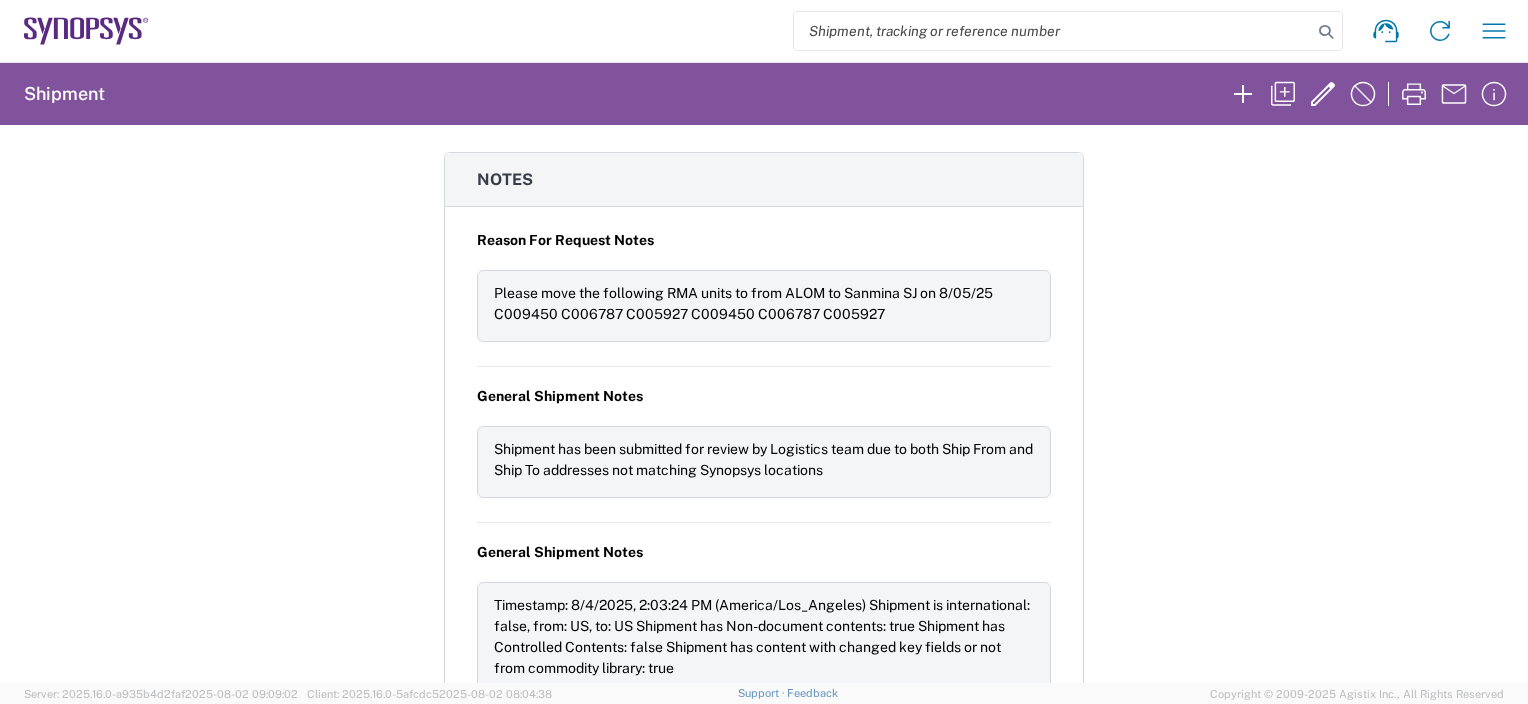scroll, scrollTop: 1600, scrollLeft: 0, axis: vertical 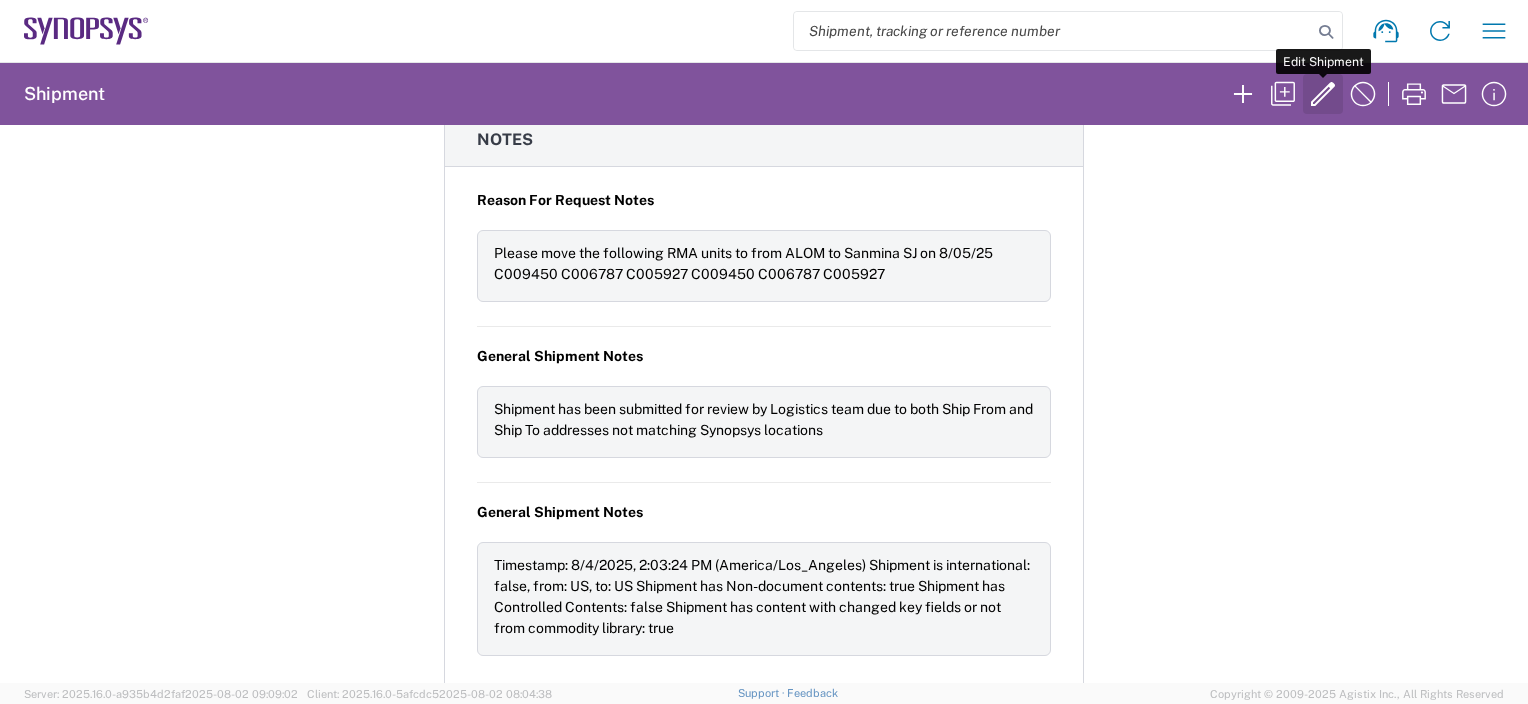 click 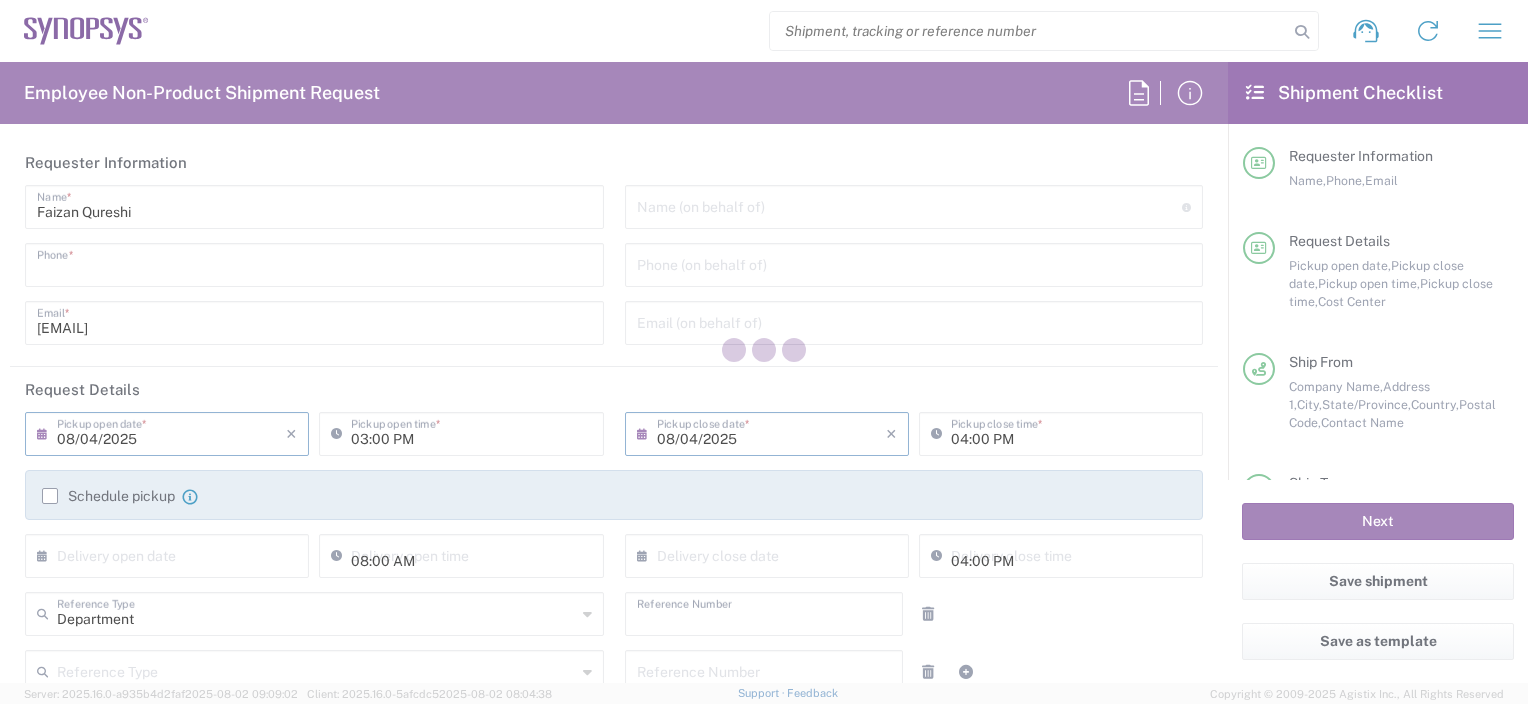 type on "[PHONE]" 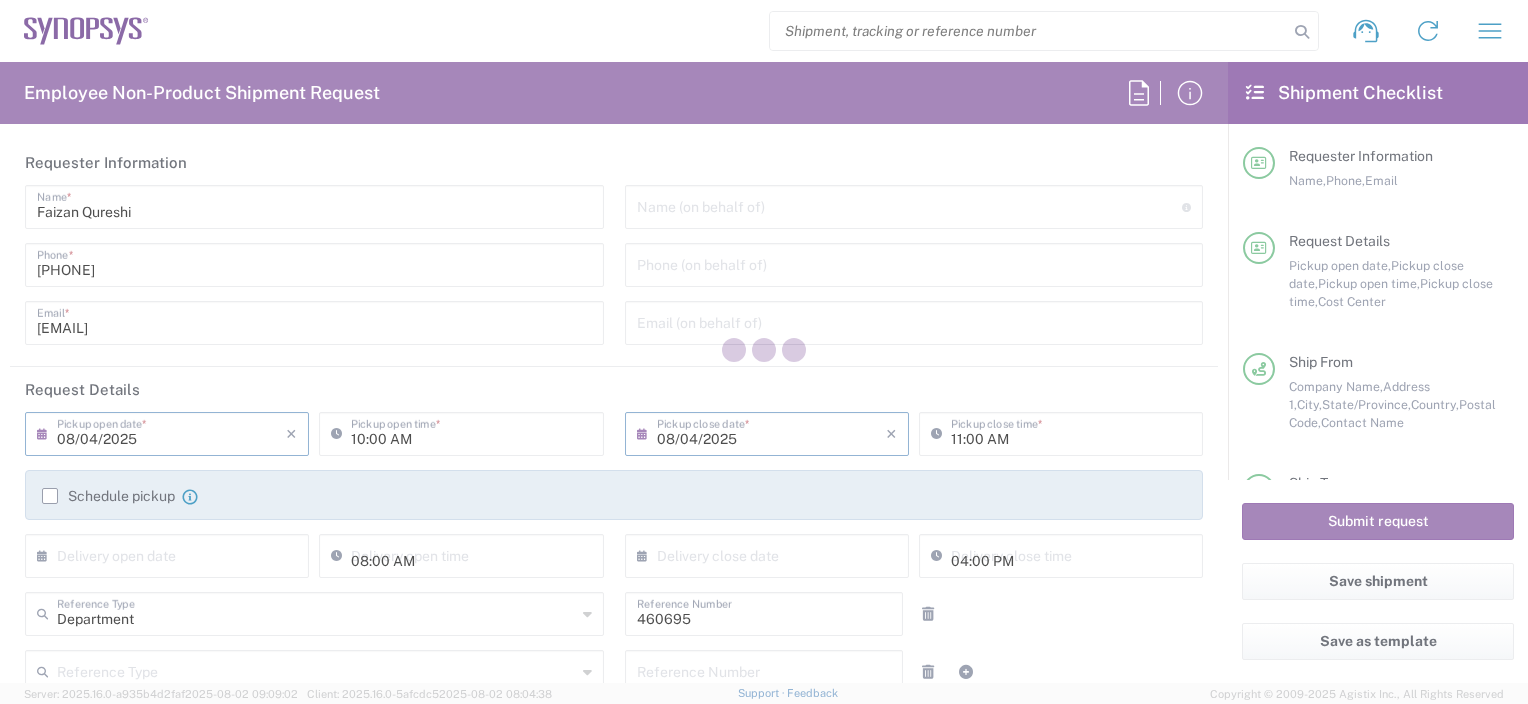 type on "California" 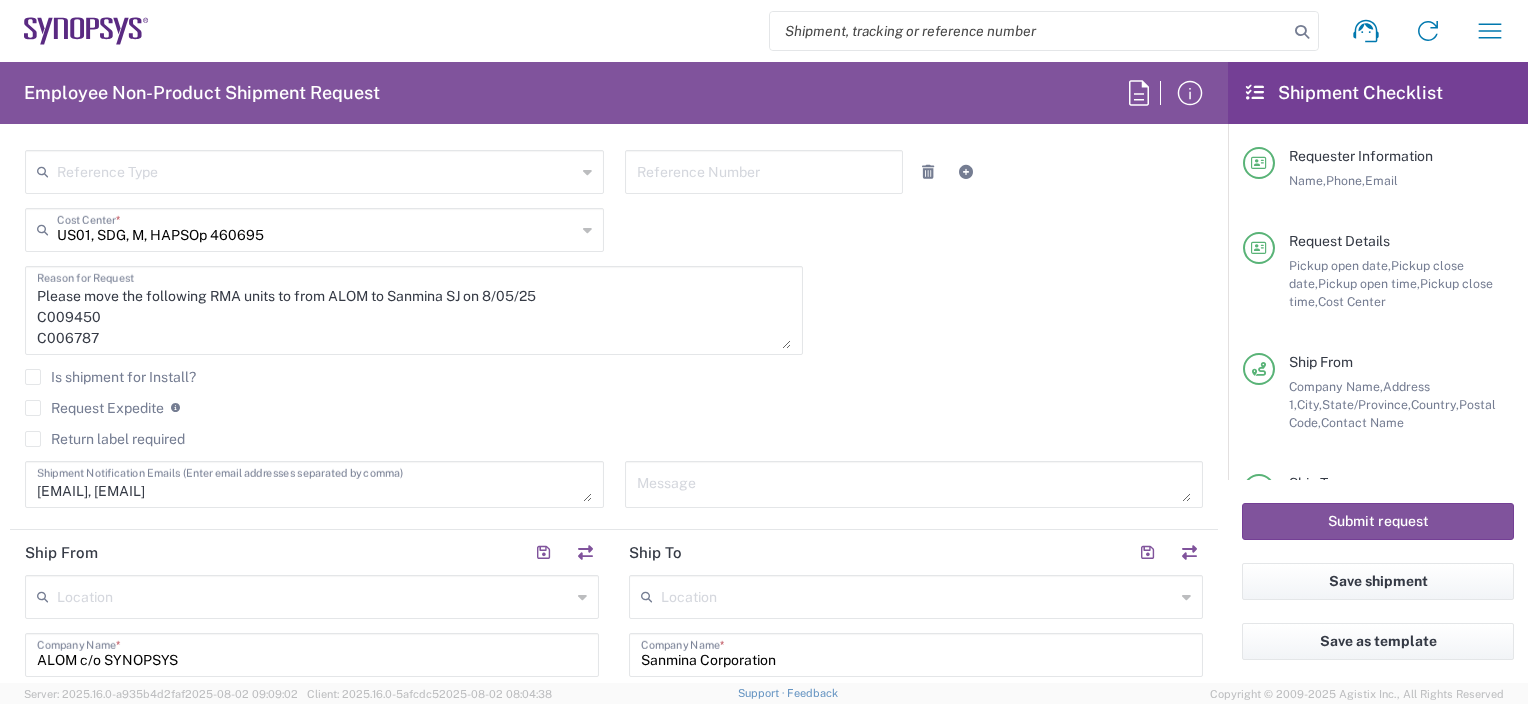 scroll, scrollTop: 500, scrollLeft: 0, axis: vertical 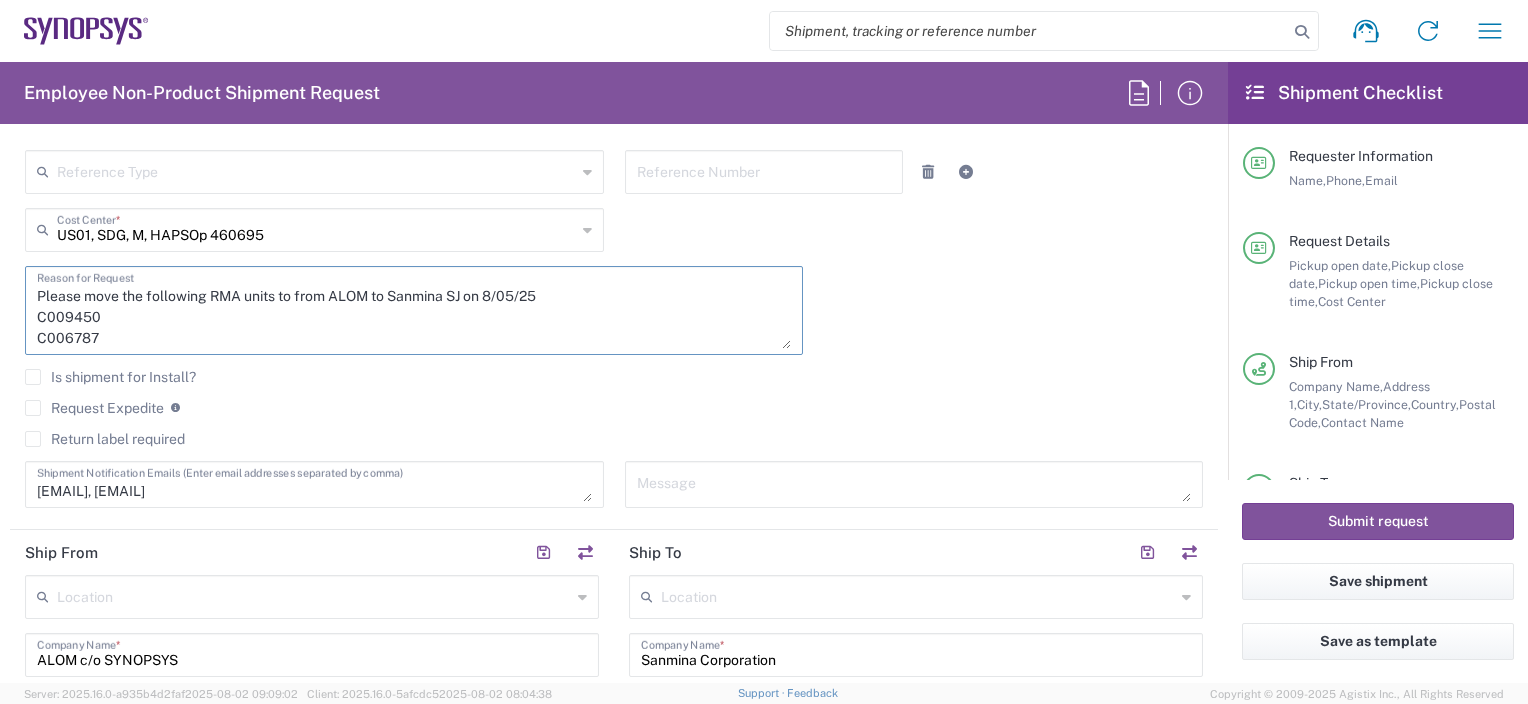click on "Please move the following RMA units to from ALOM to Sanmina SJ on 8/05/25
C009450
C006787
C005927
C009450
C006787
C005927" at bounding box center [414, 310] 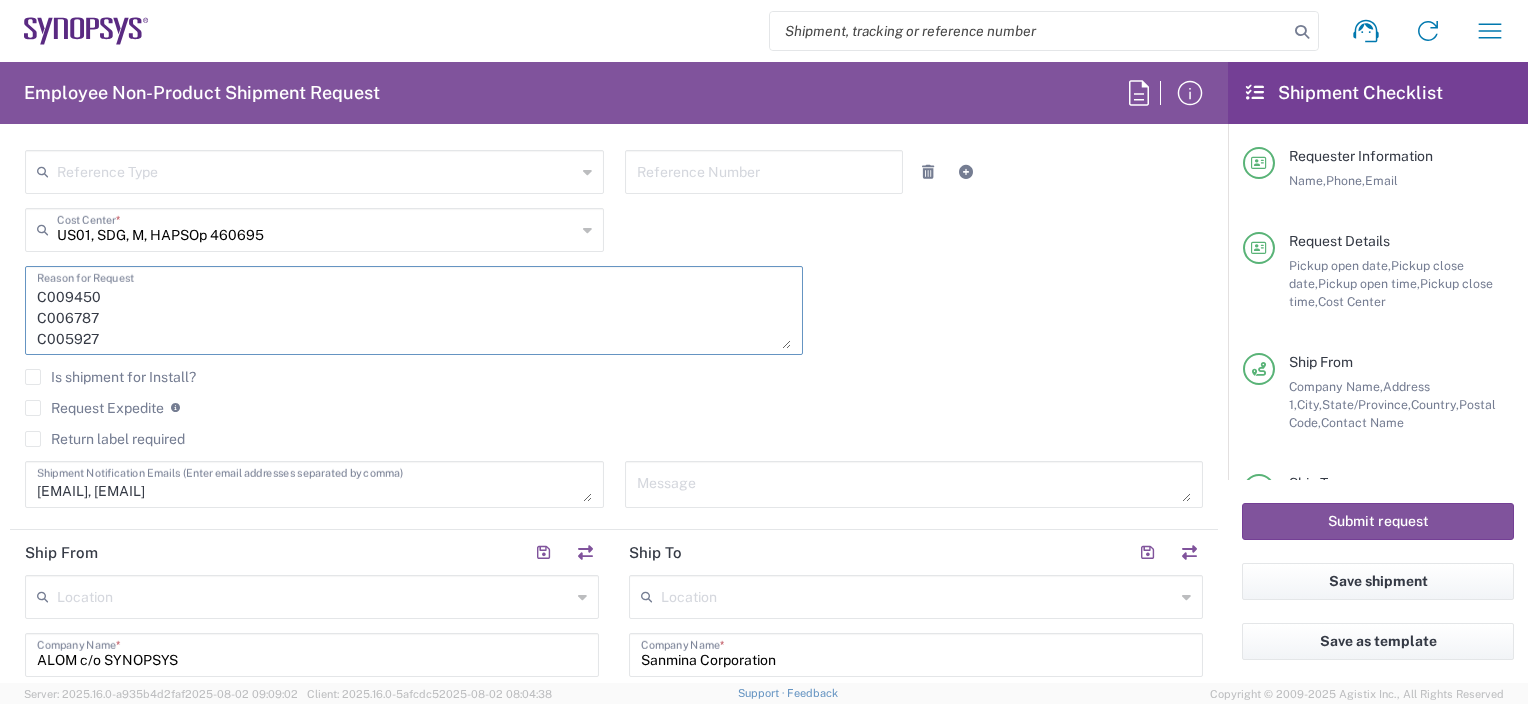 scroll, scrollTop: 1, scrollLeft: 0, axis: vertical 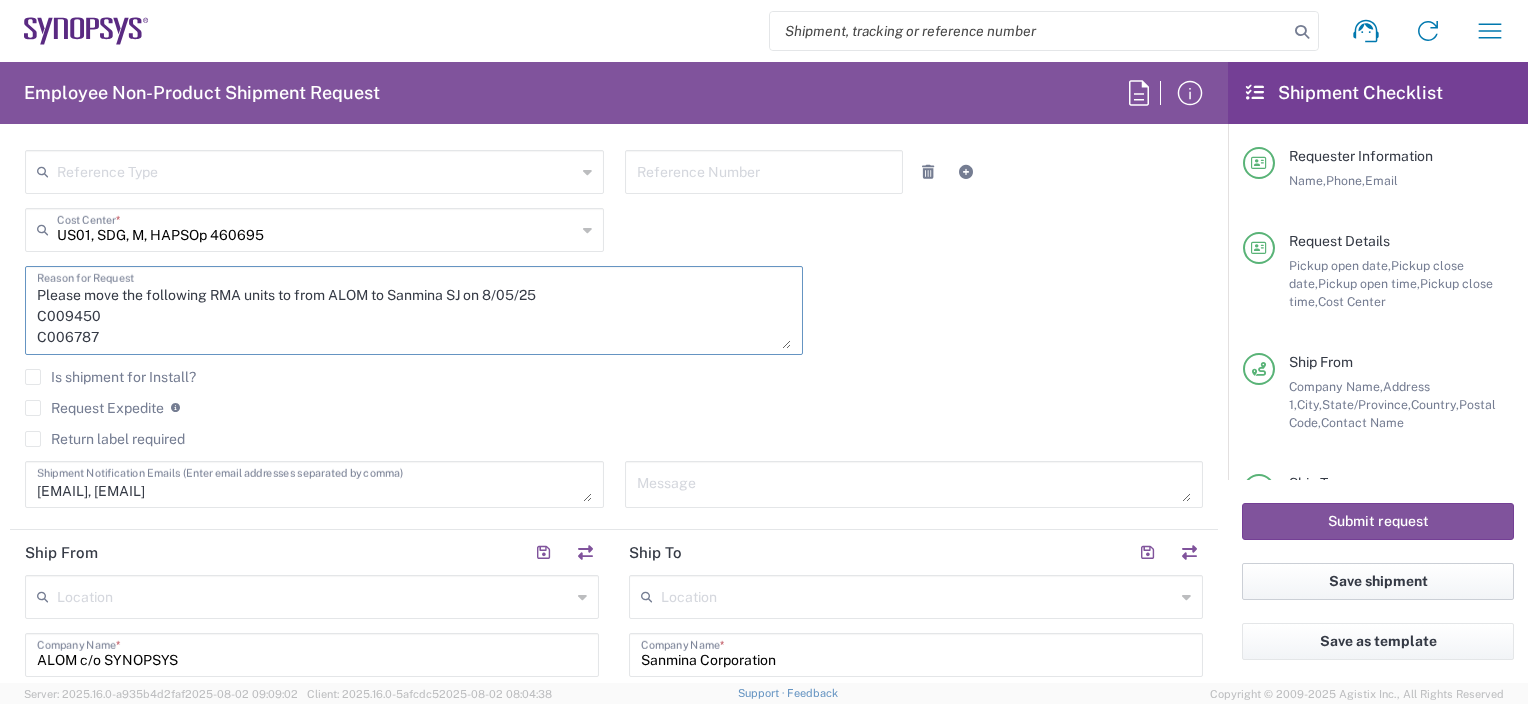 type on "Please move the following RMA units to from ALOM to Sanmina SJ on 8/05/25
C009450
C006787
C005927" 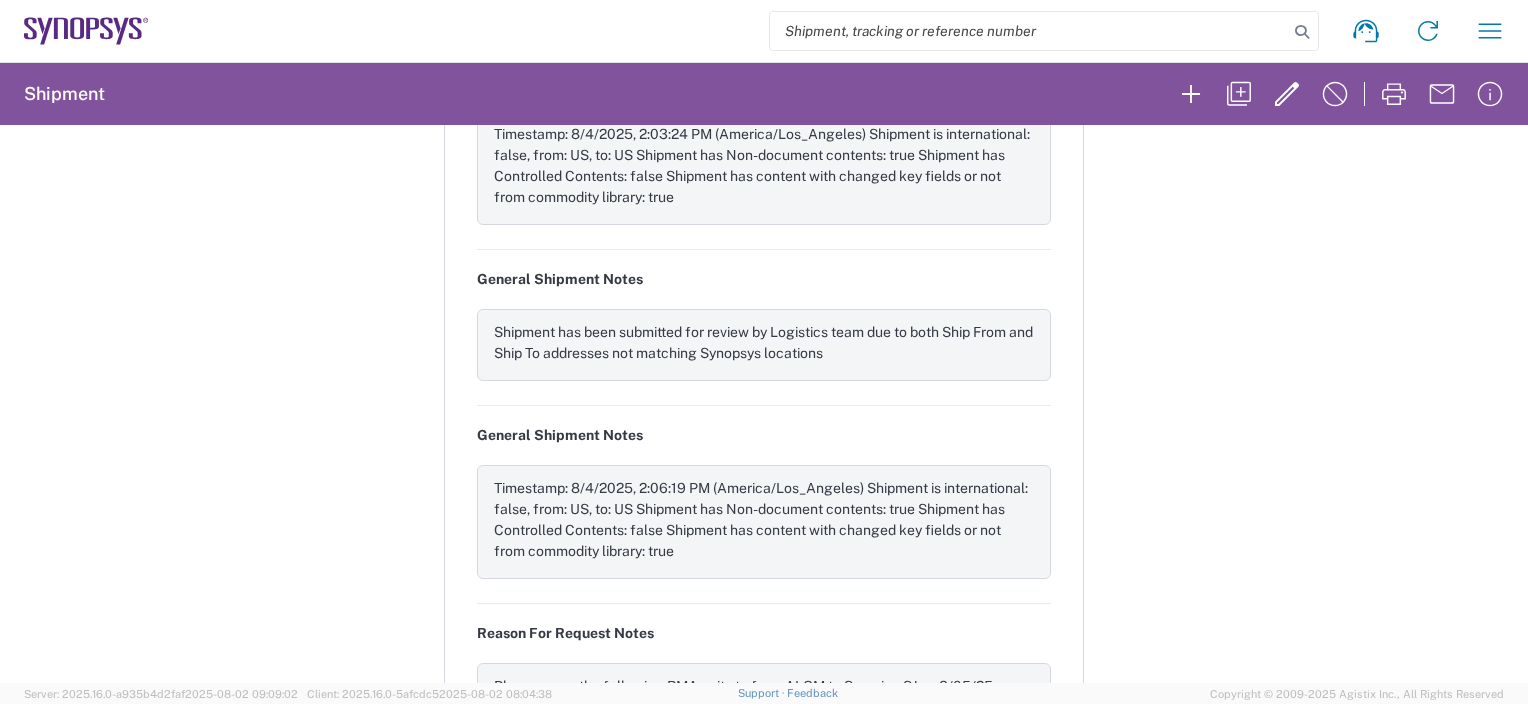 scroll, scrollTop: 2100, scrollLeft: 0, axis: vertical 